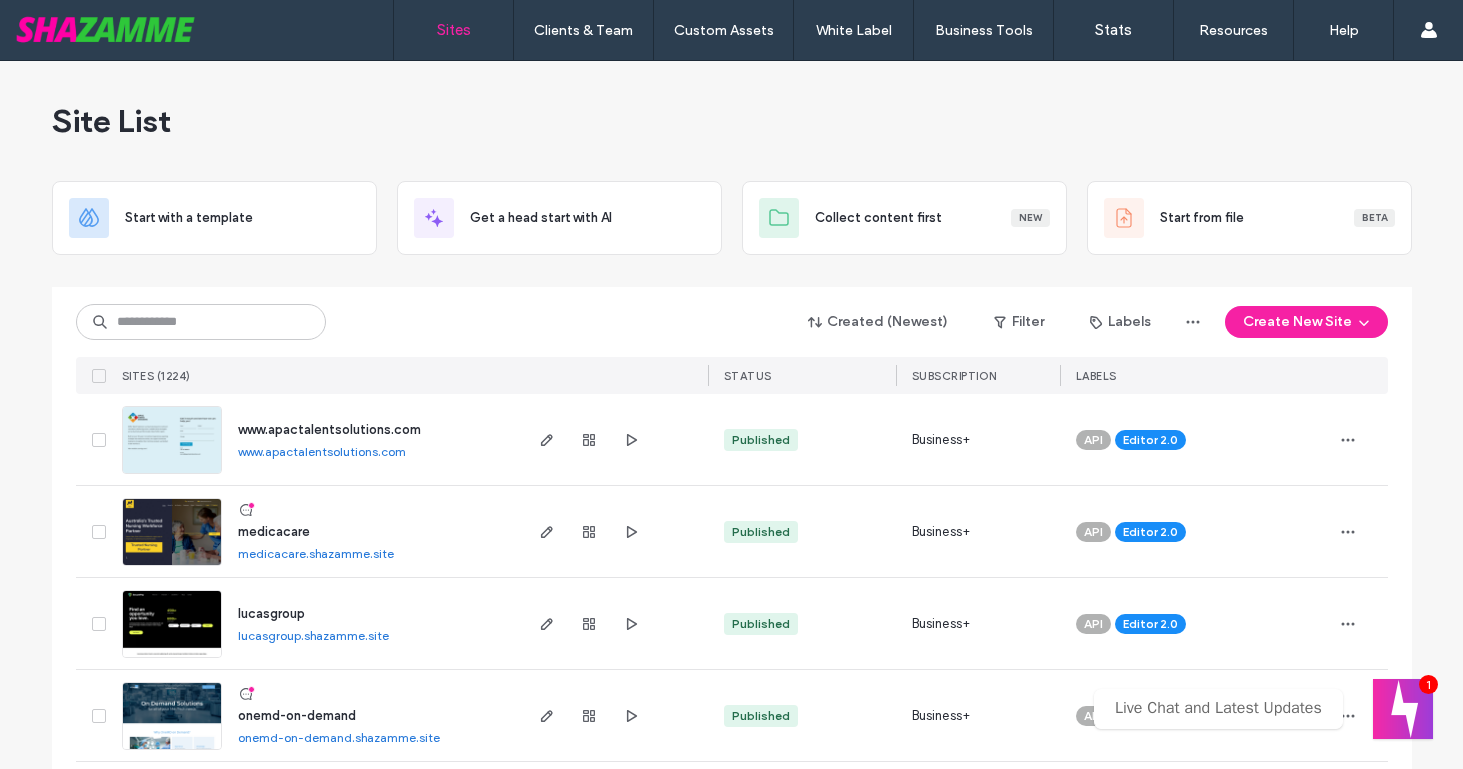 scroll, scrollTop: 0, scrollLeft: 0, axis: both 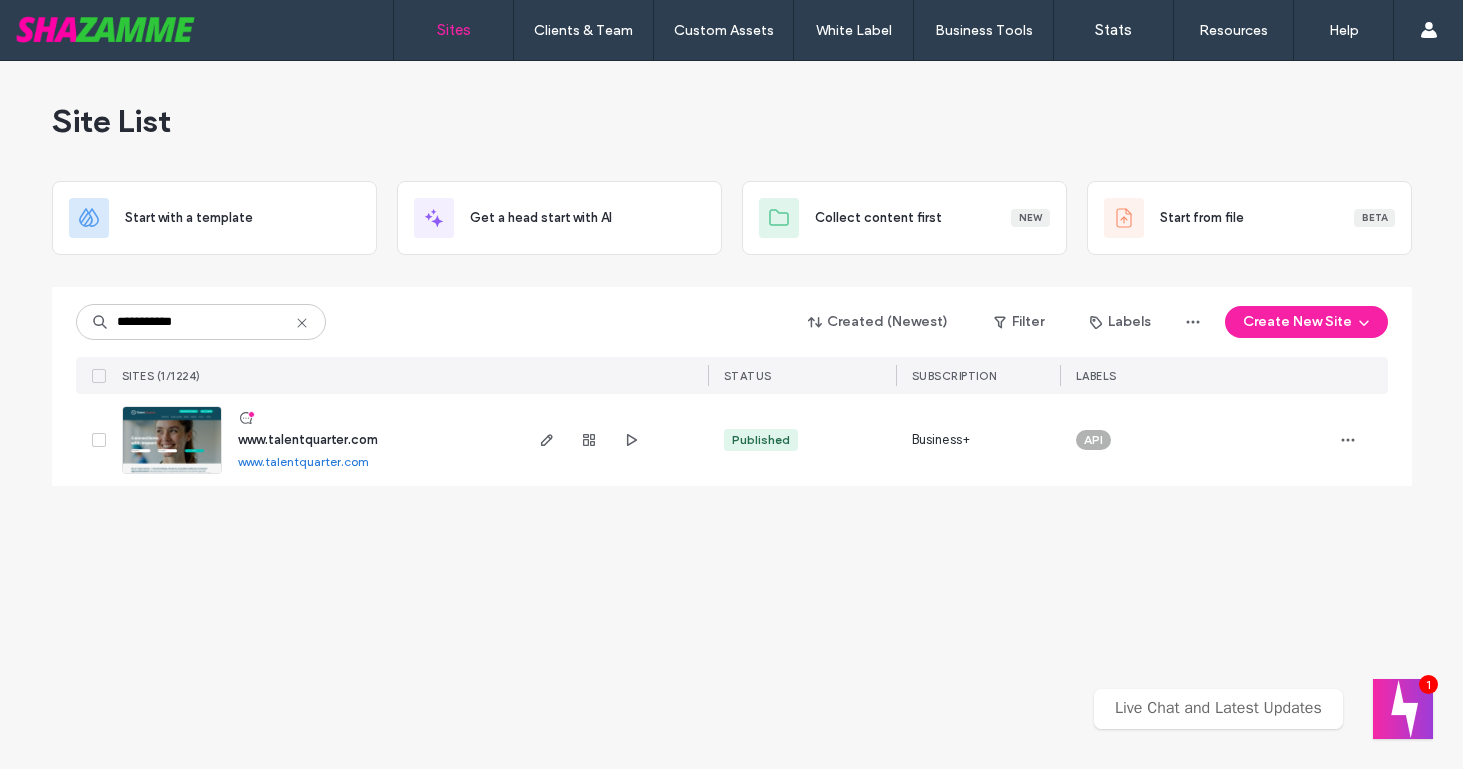 type on "**********" 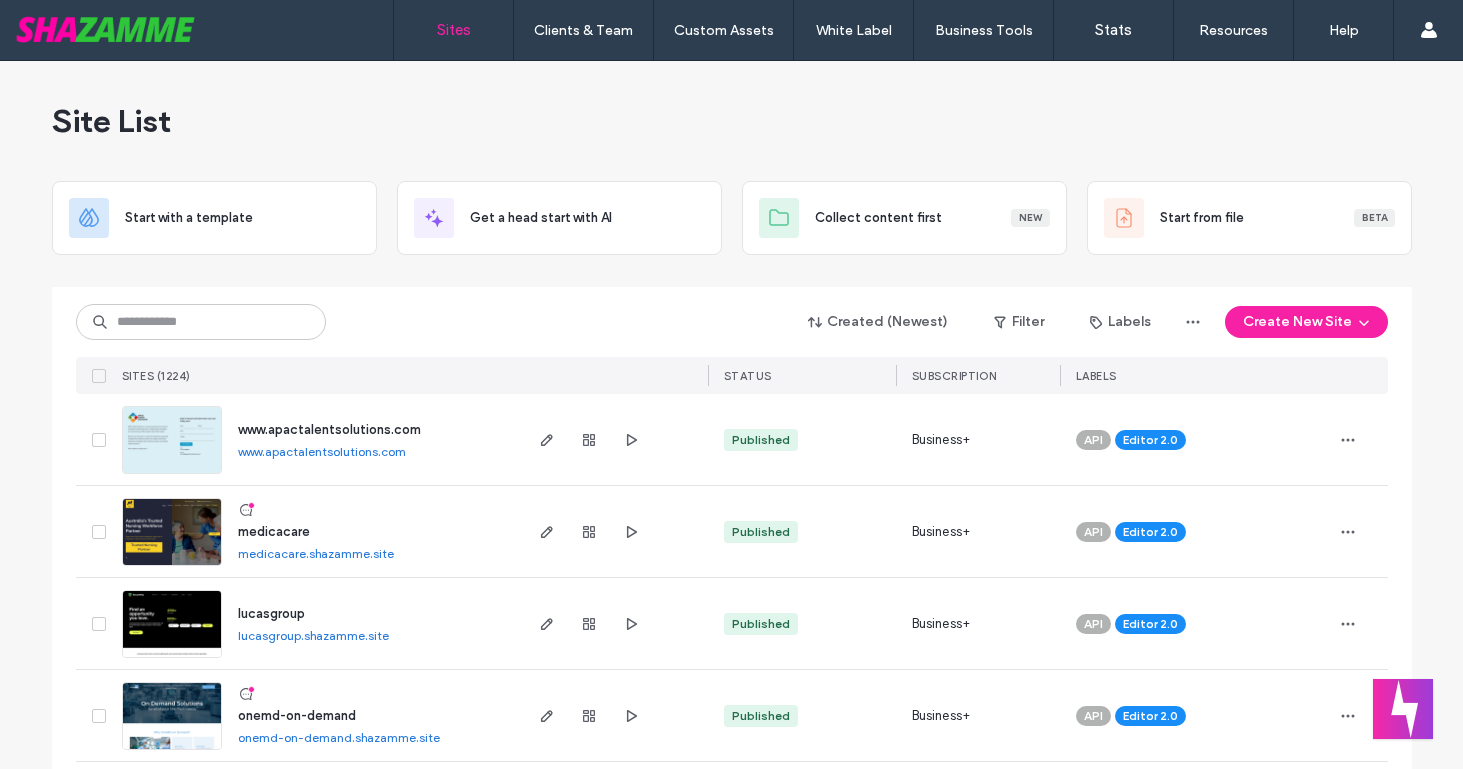 scroll, scrollTop: 0, scrollLeft: 0, axis: both 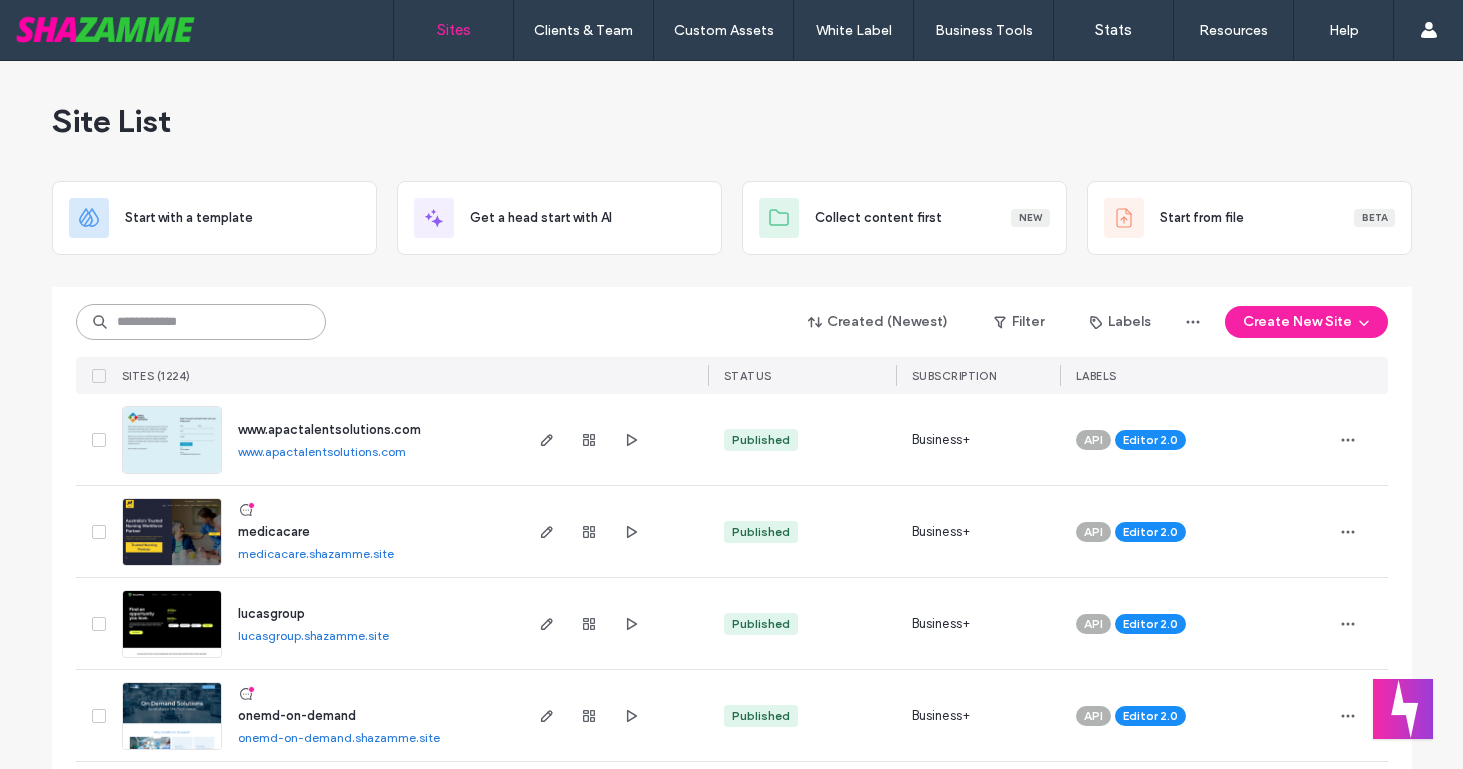 click at bounding box center [201, 322] 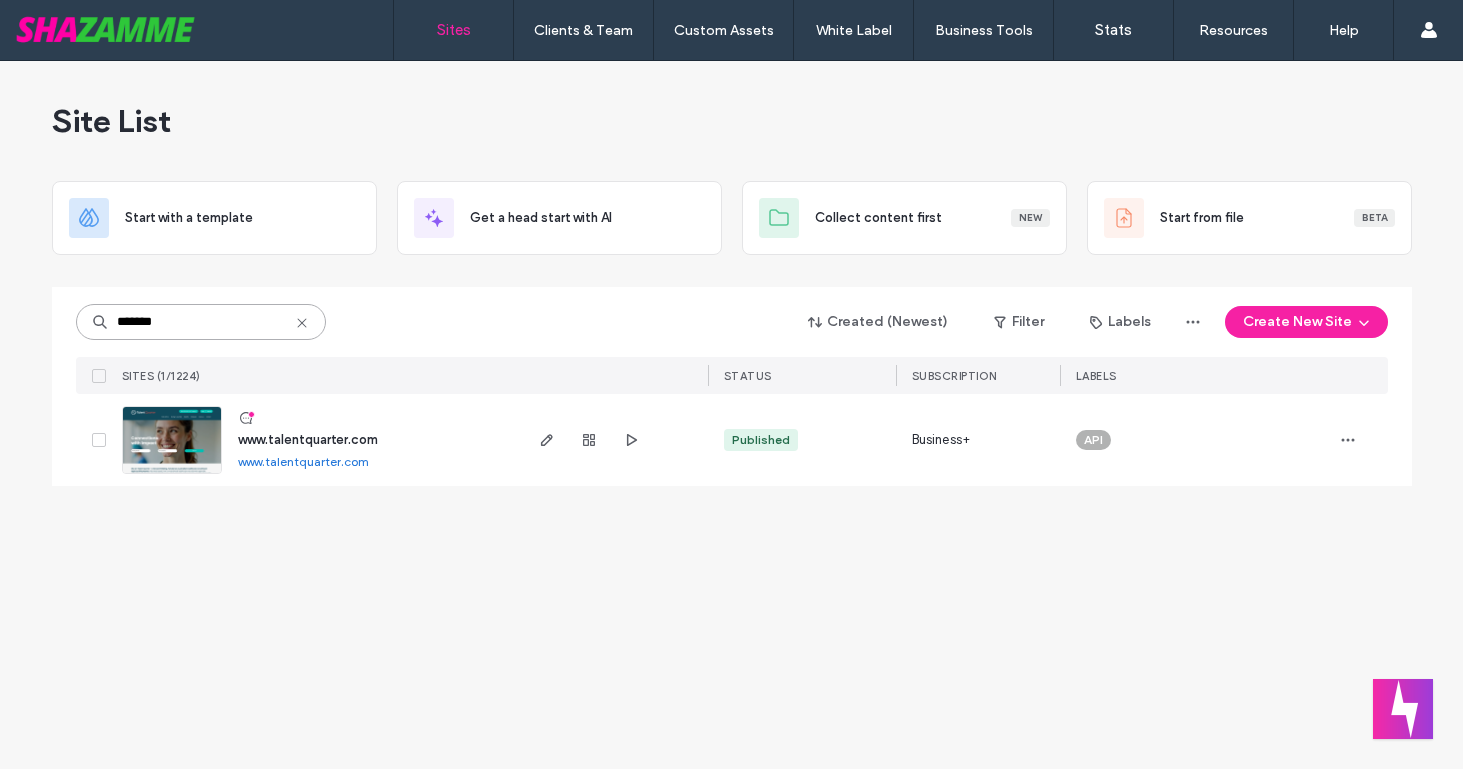 type on "*******" 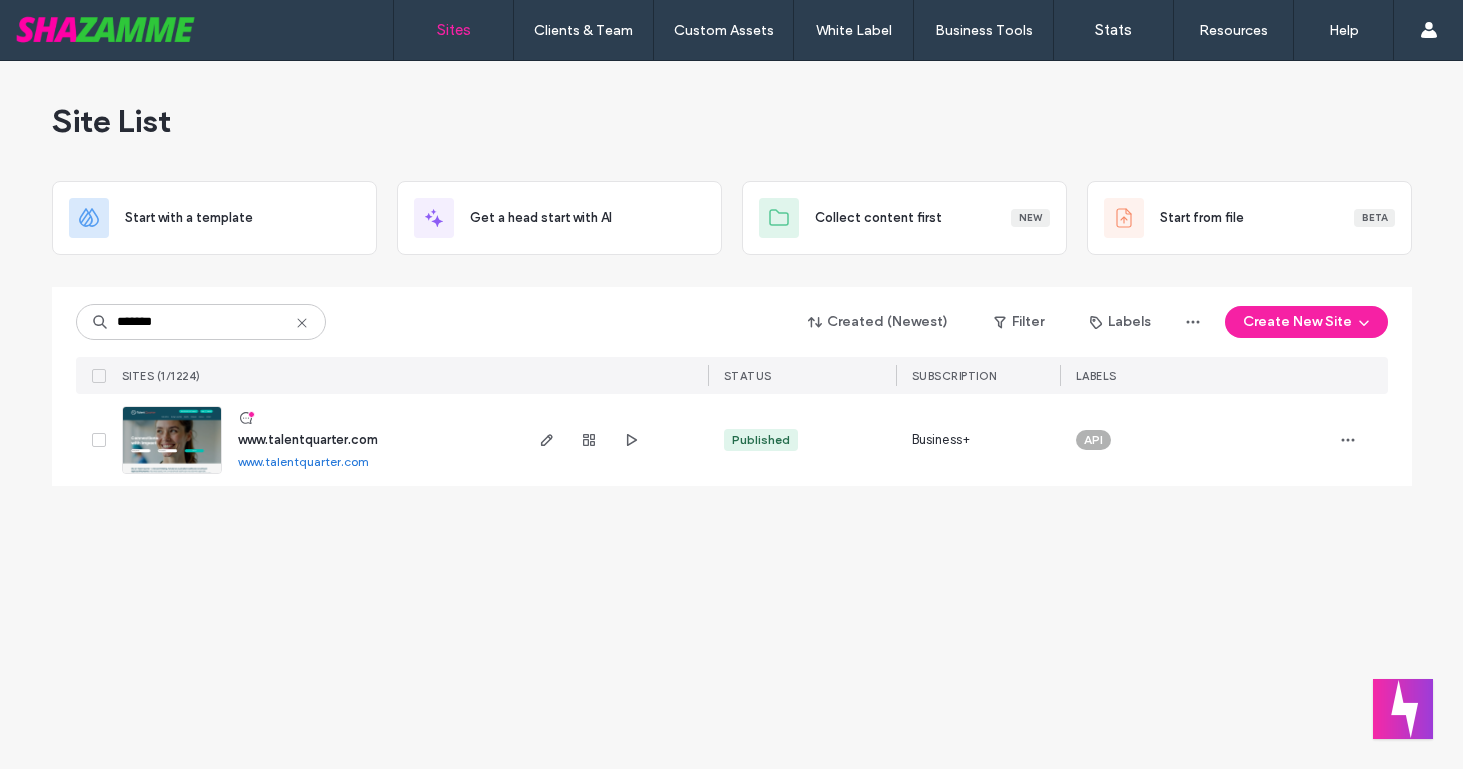 click on "www.talentquarter.com" at bounding box center (308, 439) 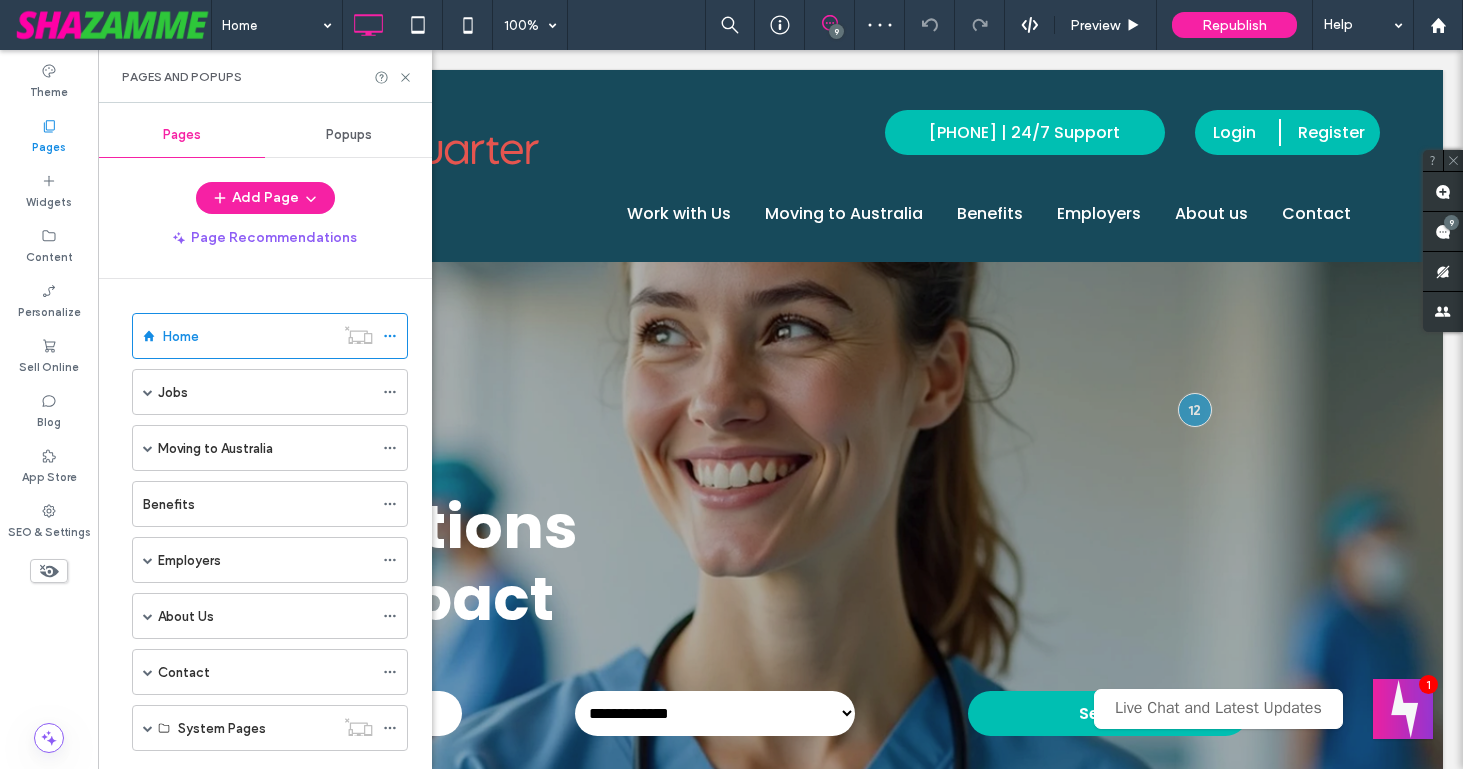 scroll, scrollTop: 0, scrollLeft: 0, axis: both 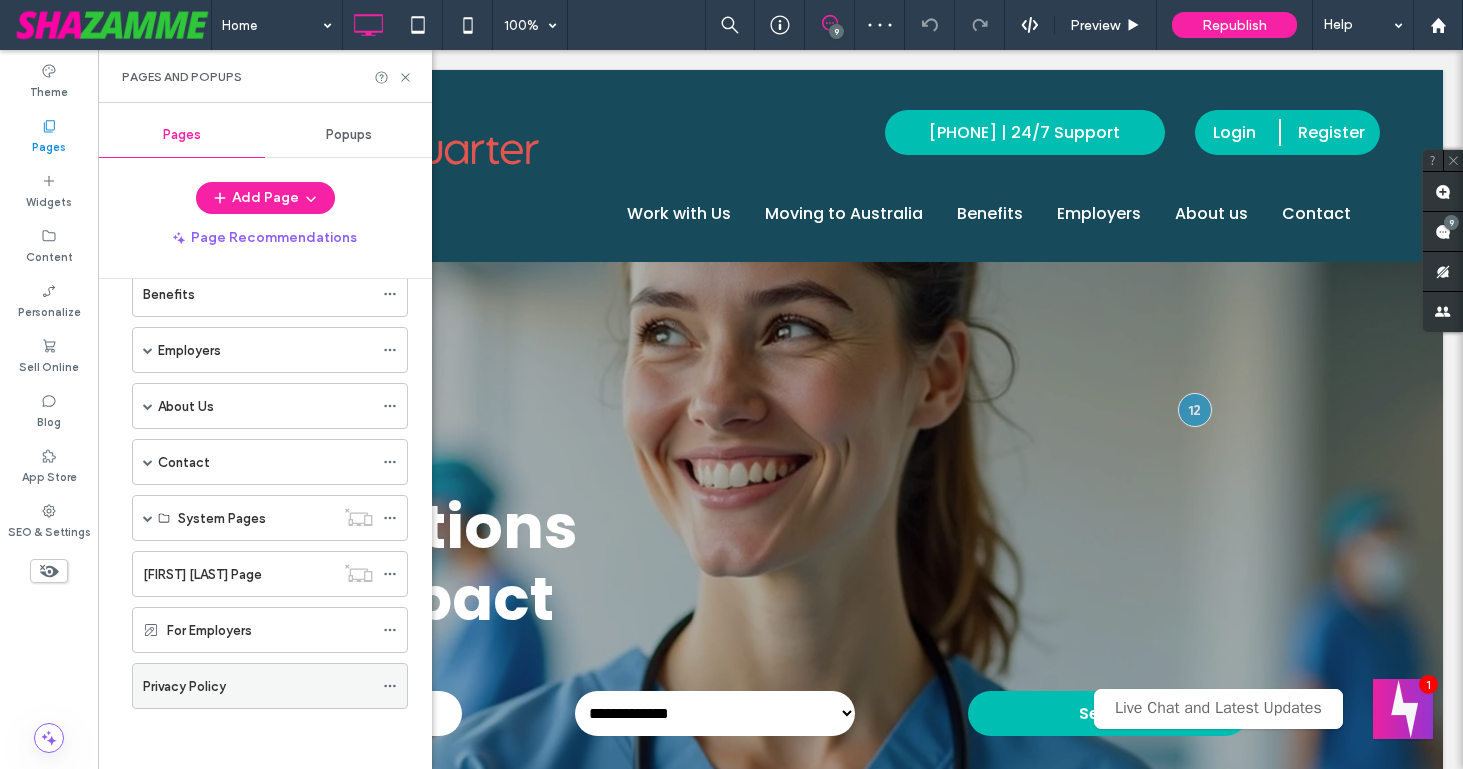 click on "Privacy Policy" at bounding box center [258, 686] 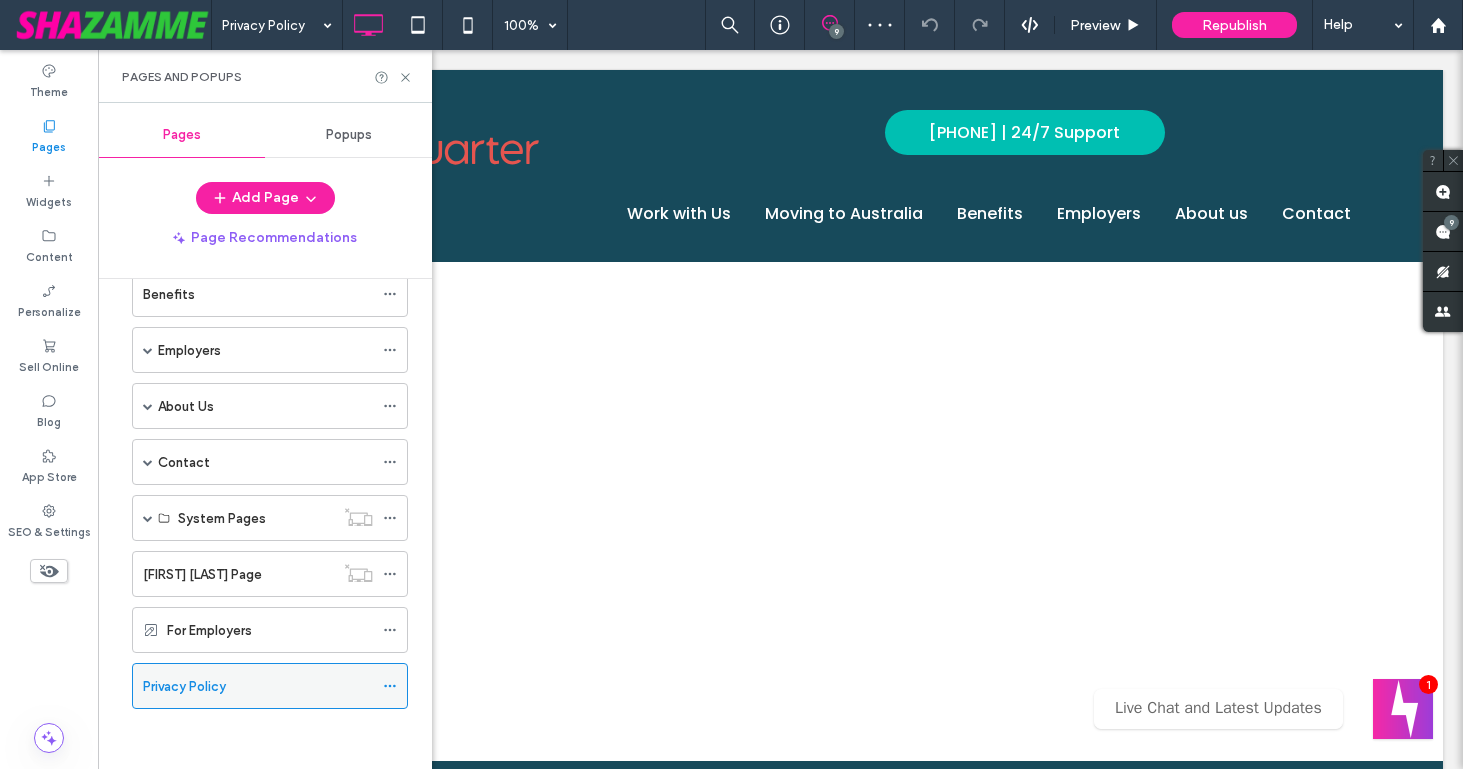scroll, scrollTop: 0, scrollLeft: 0, axis: both 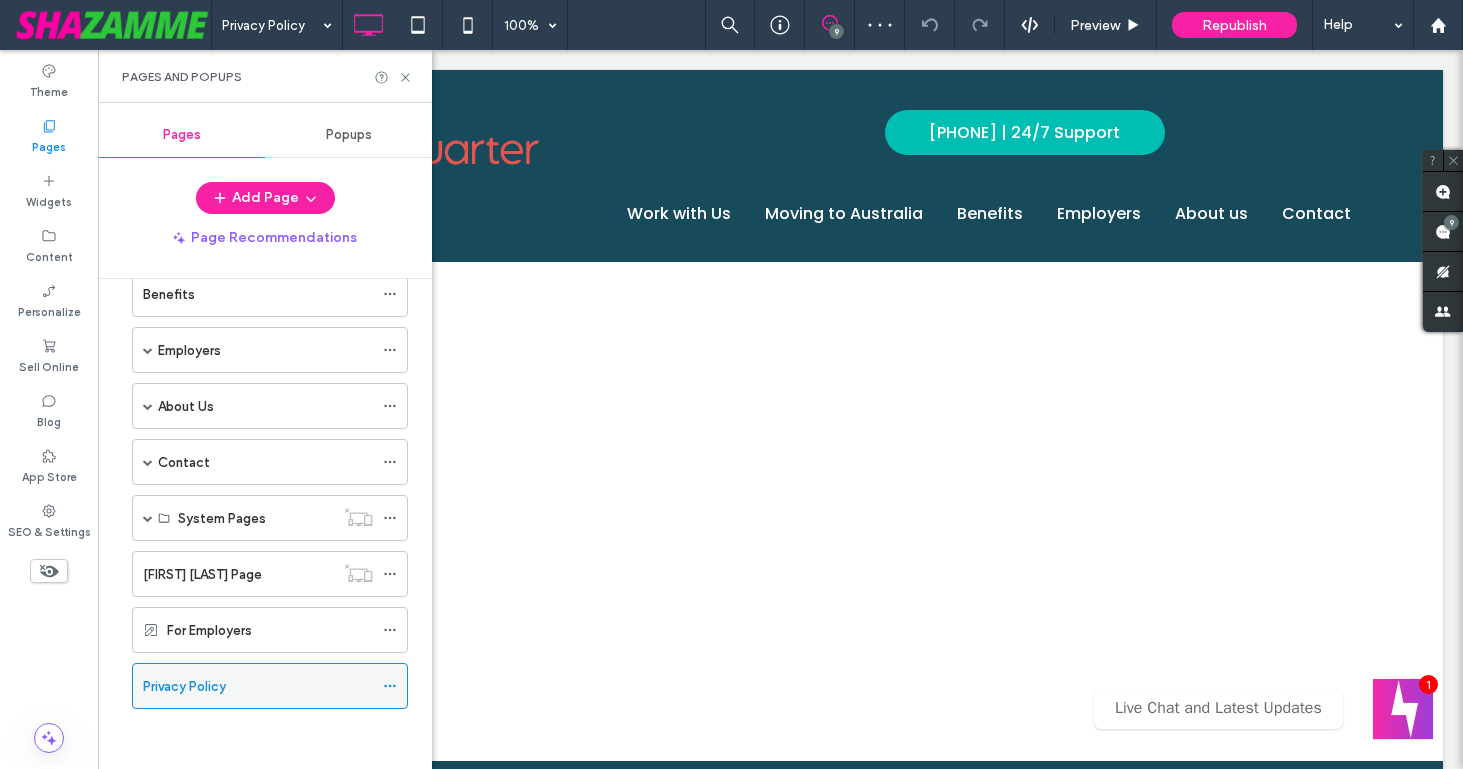 click 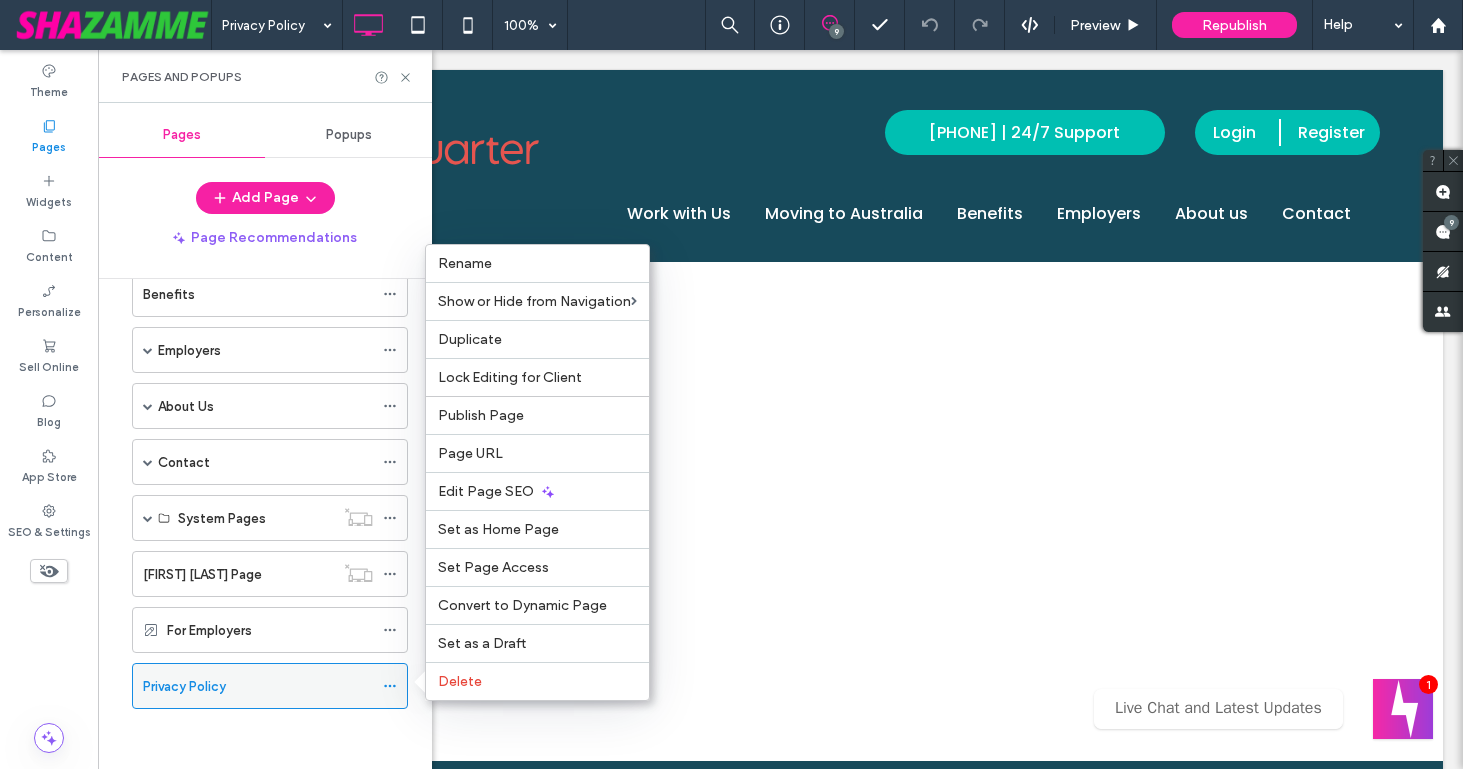click on "Privacy Policy" at bounding box center [258, 686] 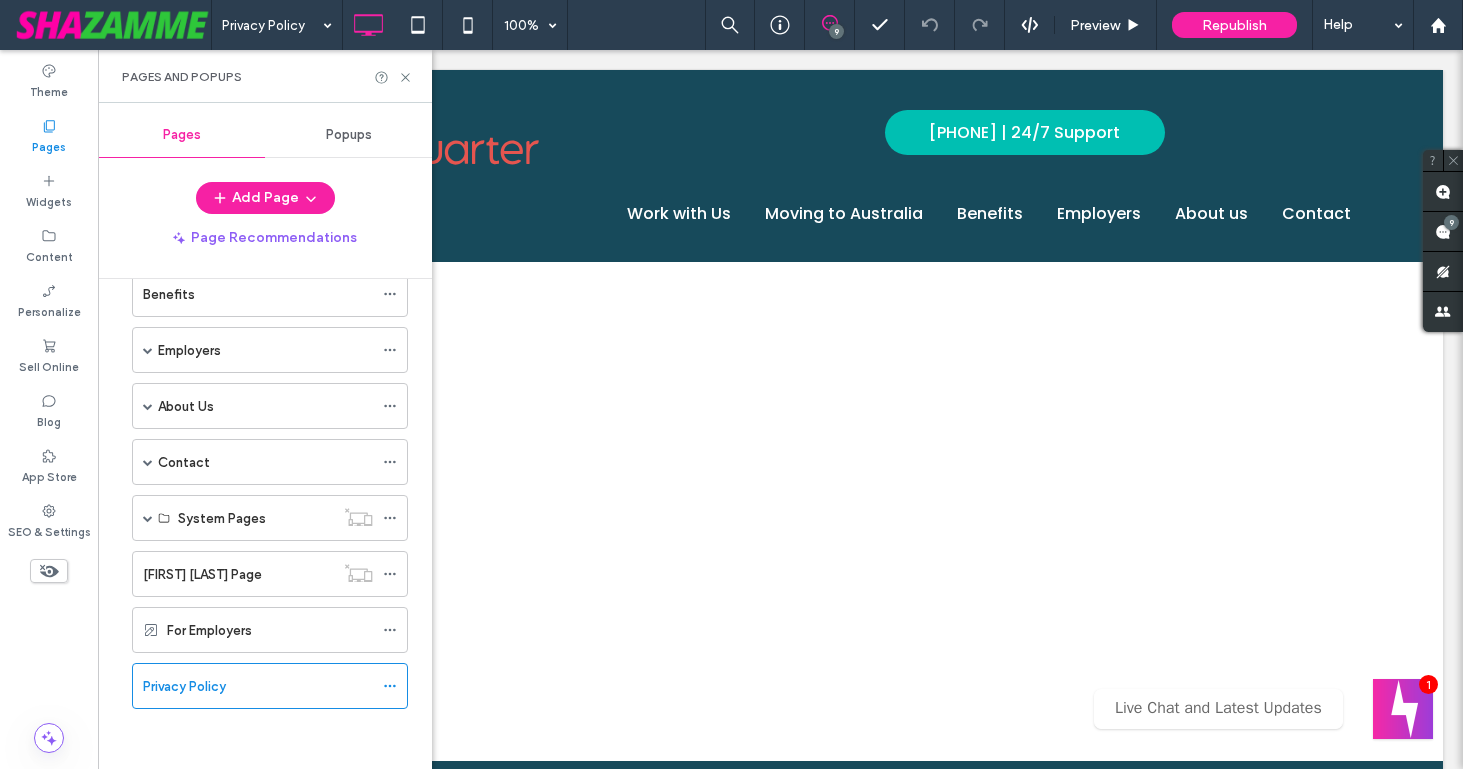 scroll, scrollTop: 0, scrollLeft: 0, axis: both 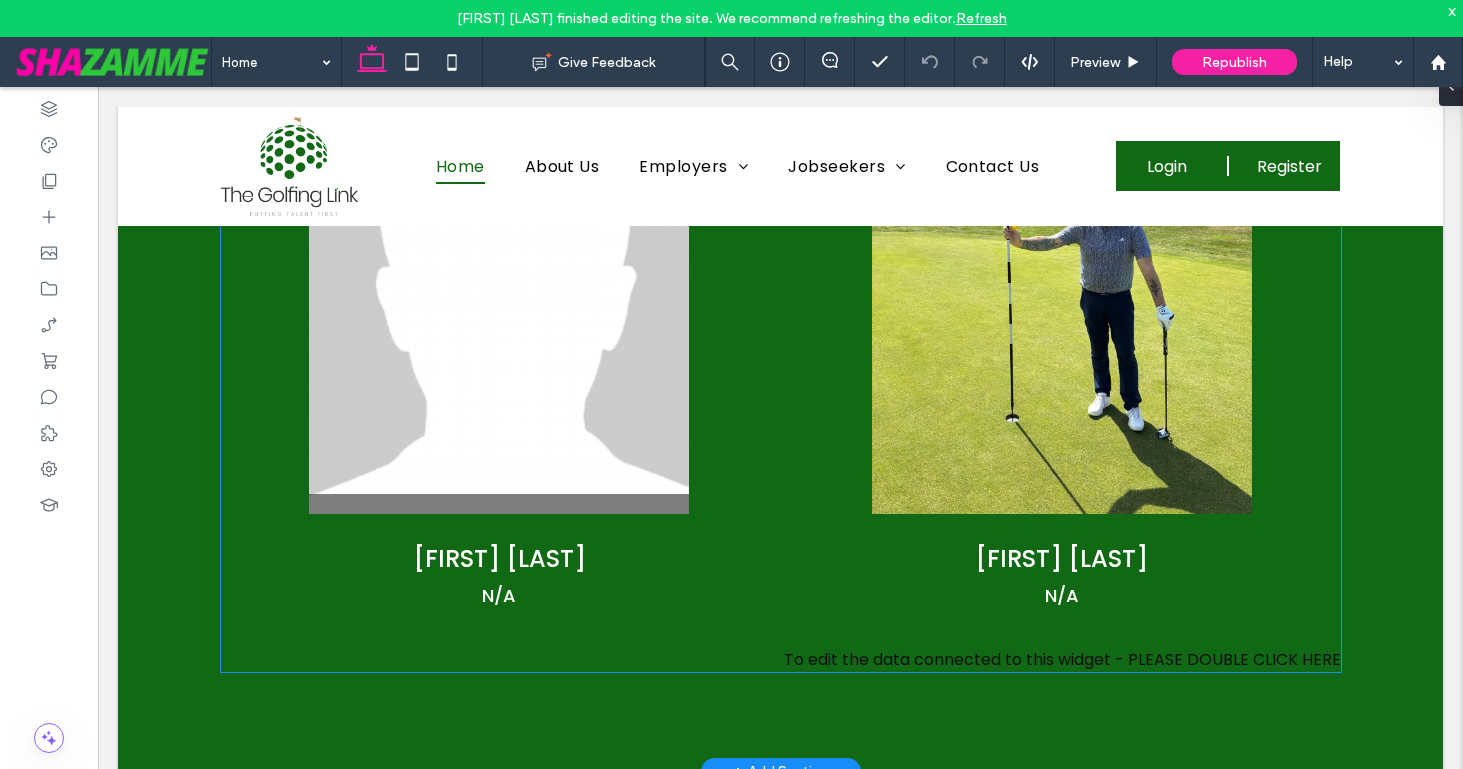 click at bounding box center [500, 289] 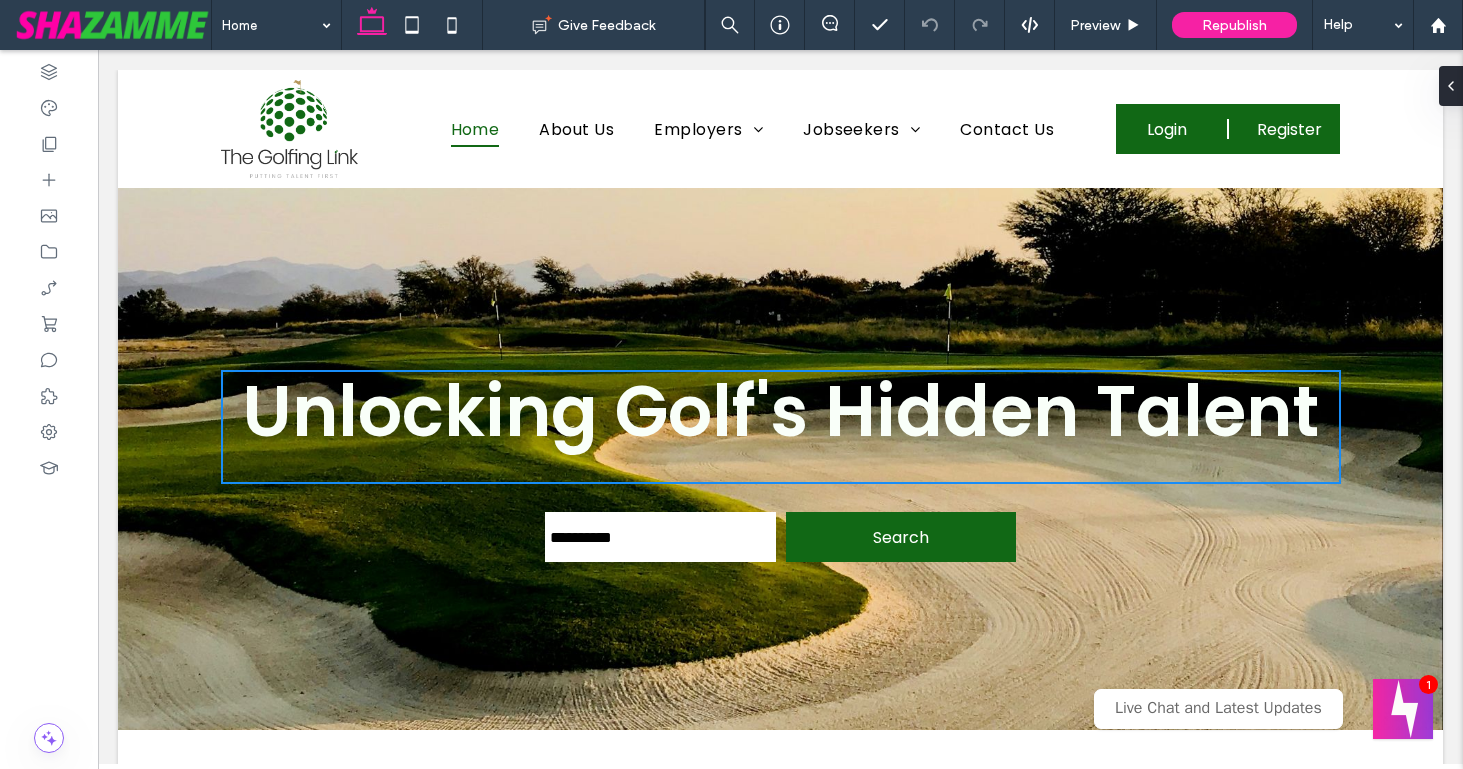 scroll, scrollTop: 3887, scrollLeft: 0, axis: vertical 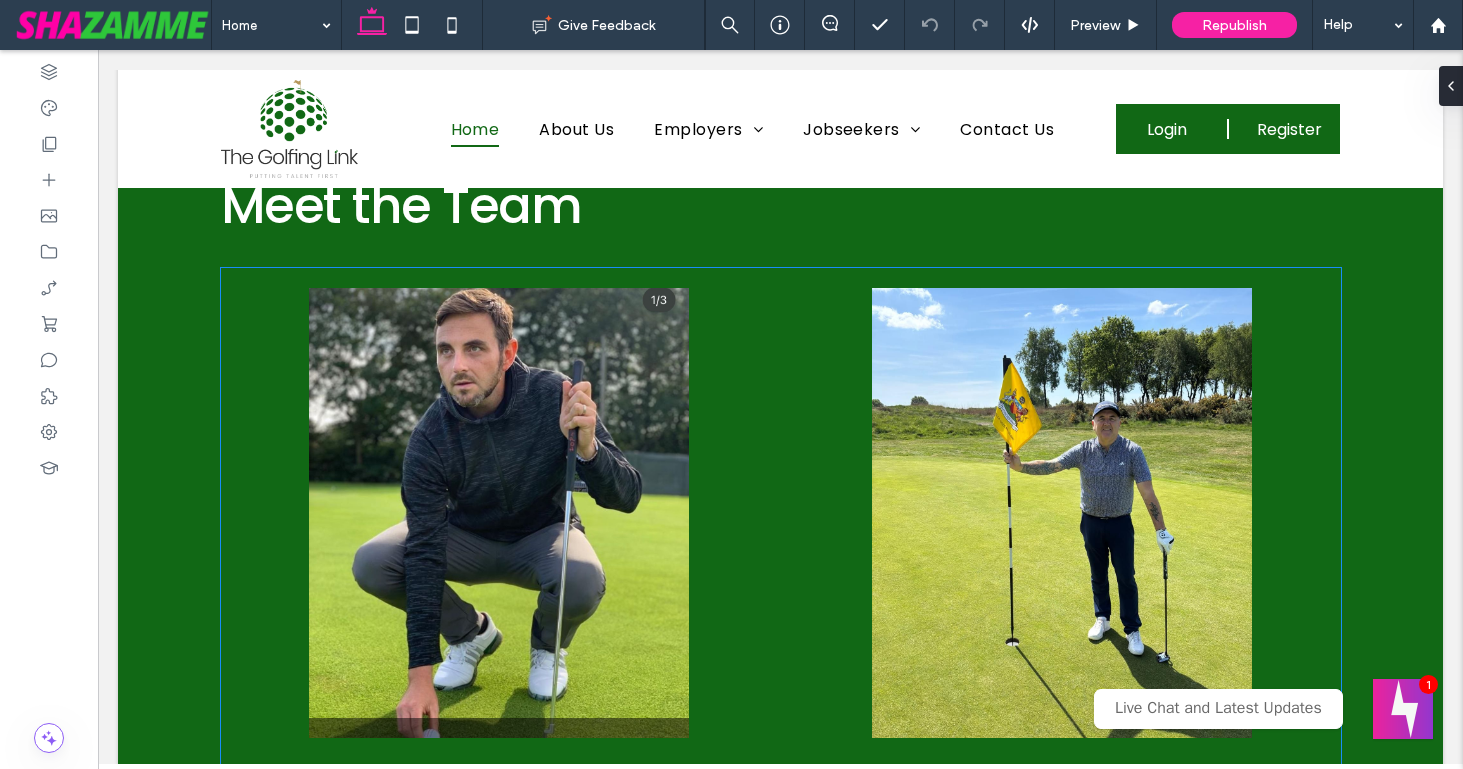 click at bounding box center [499, 513] 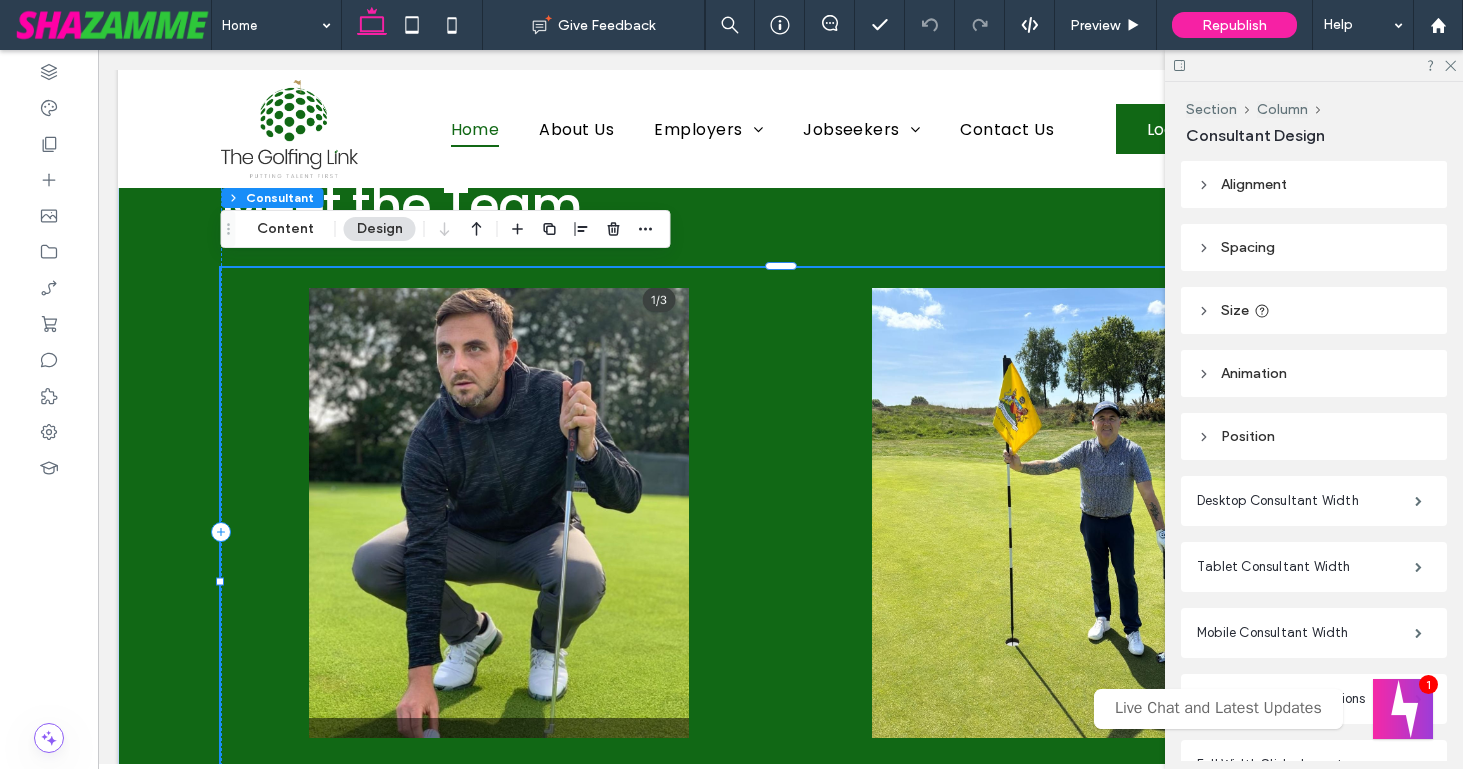 click at bounding box center [499, 513] 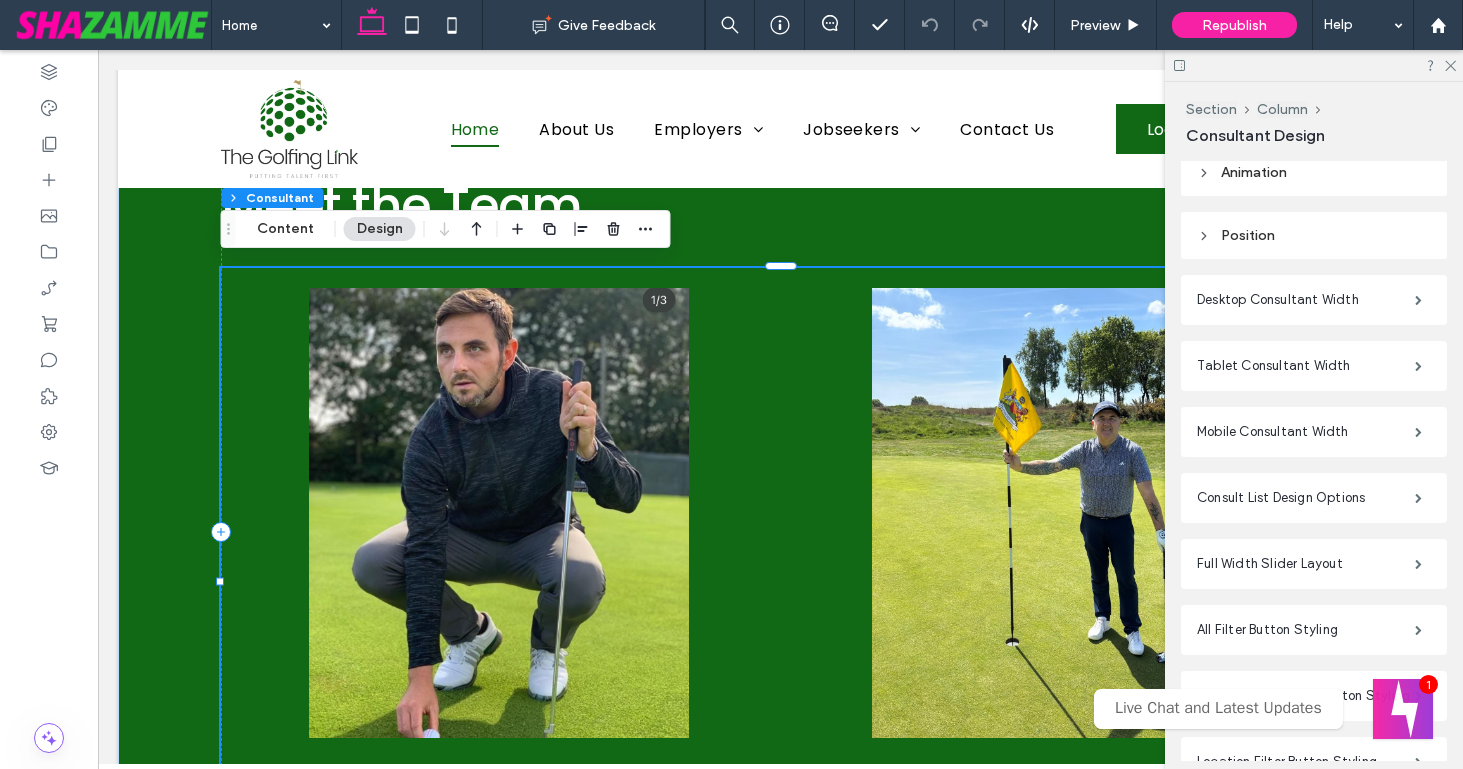 scroll, scrollTop: 206, scrollLeft: 0, axis: vertical 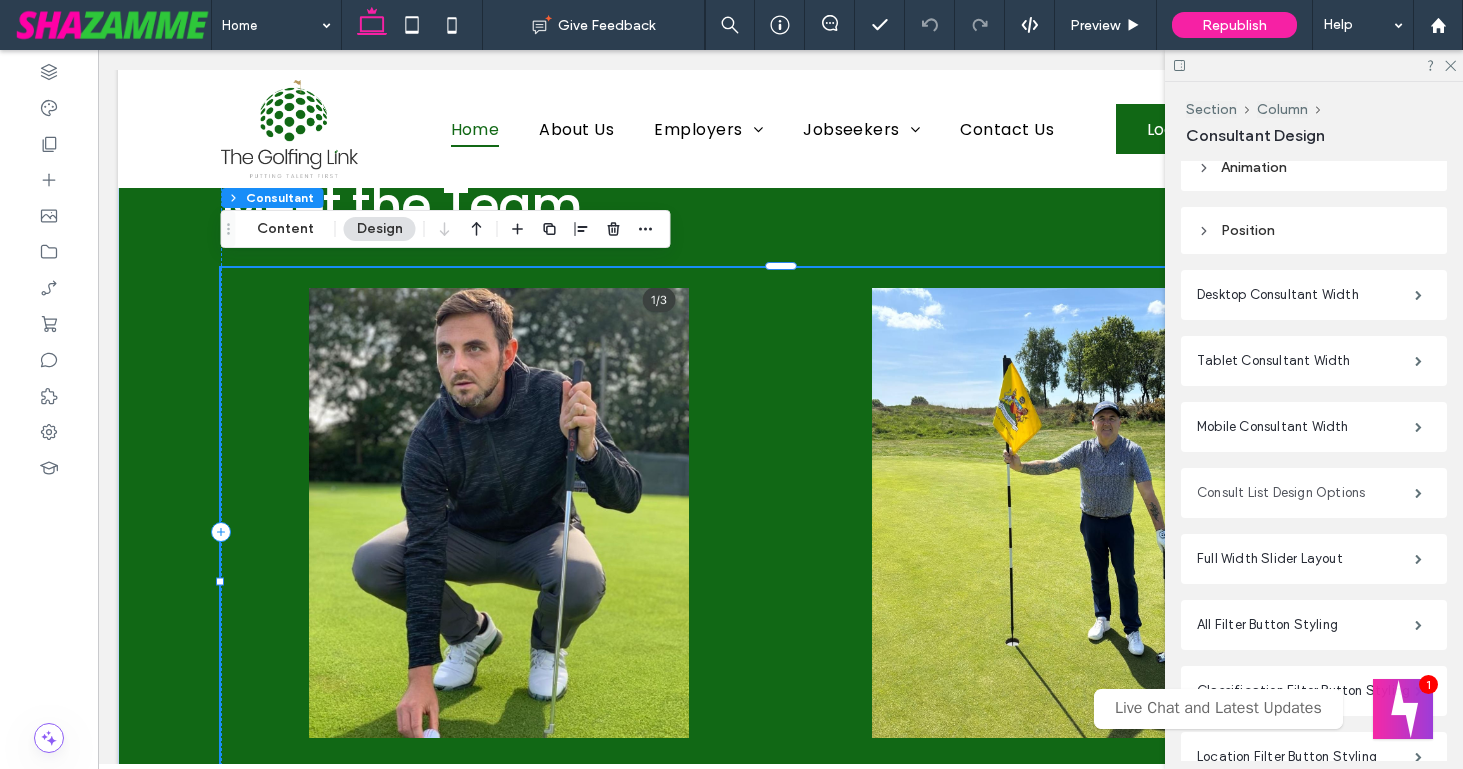 click on "Consult List Design Options" at bounding box center [1306, 493] 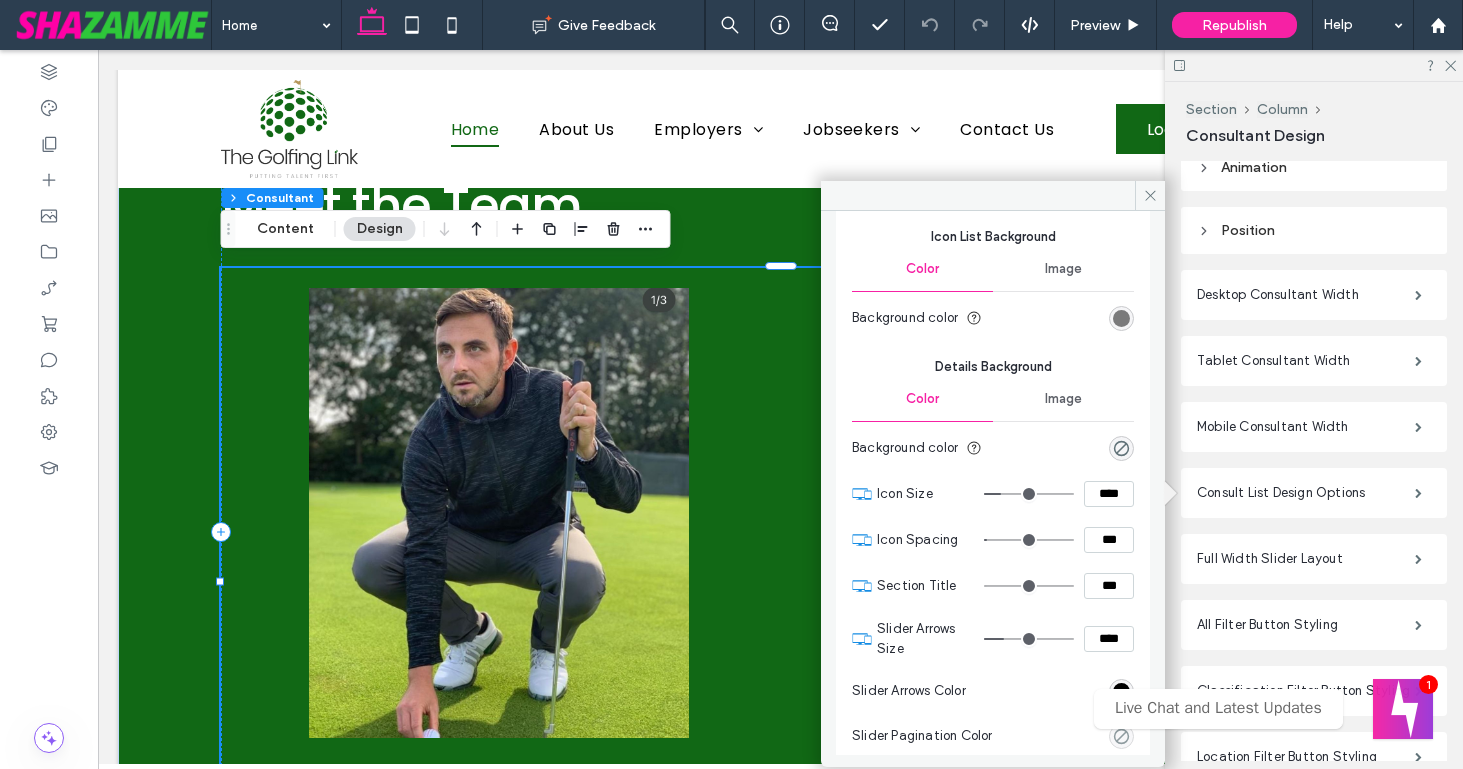 scroll, scrollTop: 1793, scrollLeft: 0, axis: vertical 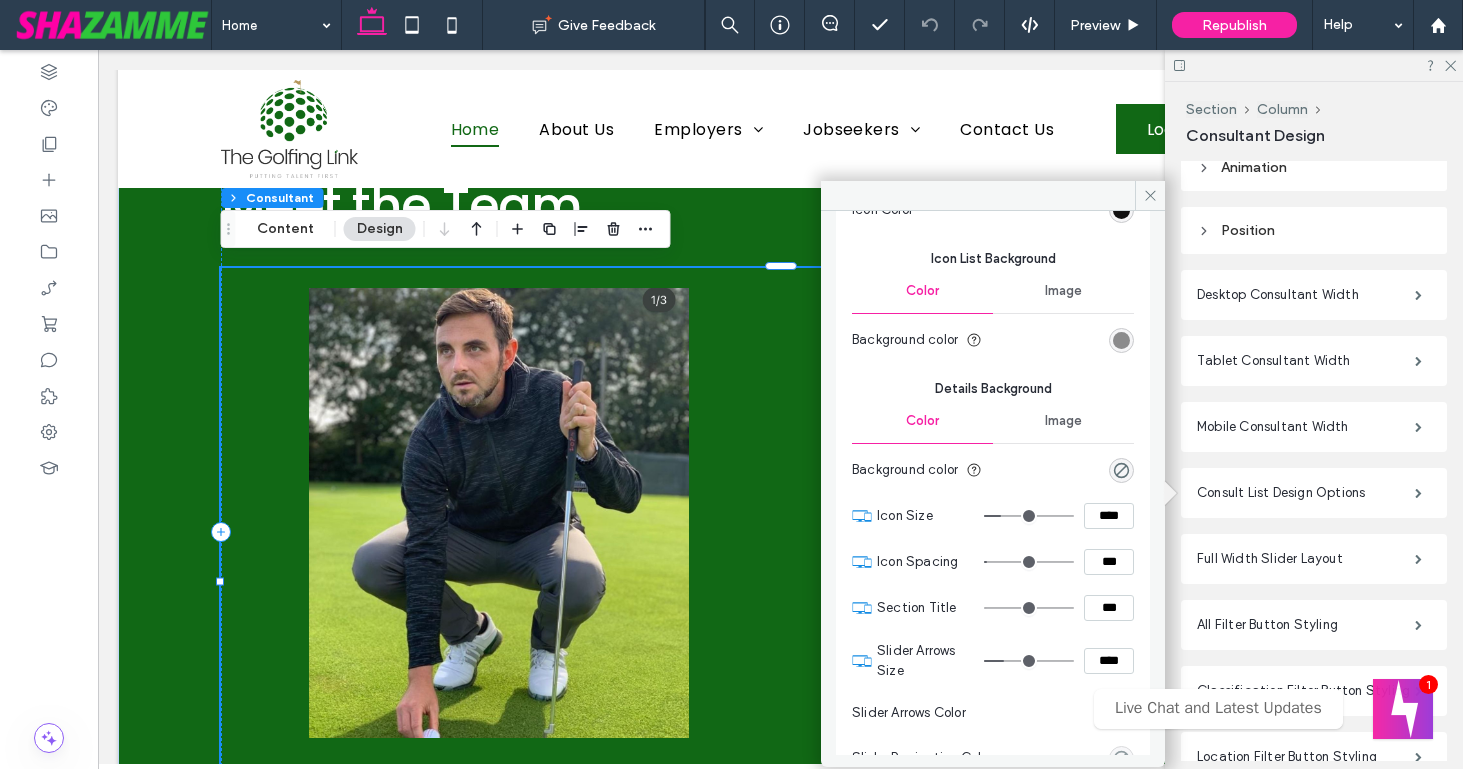 click at bounding box center (1121, 340) 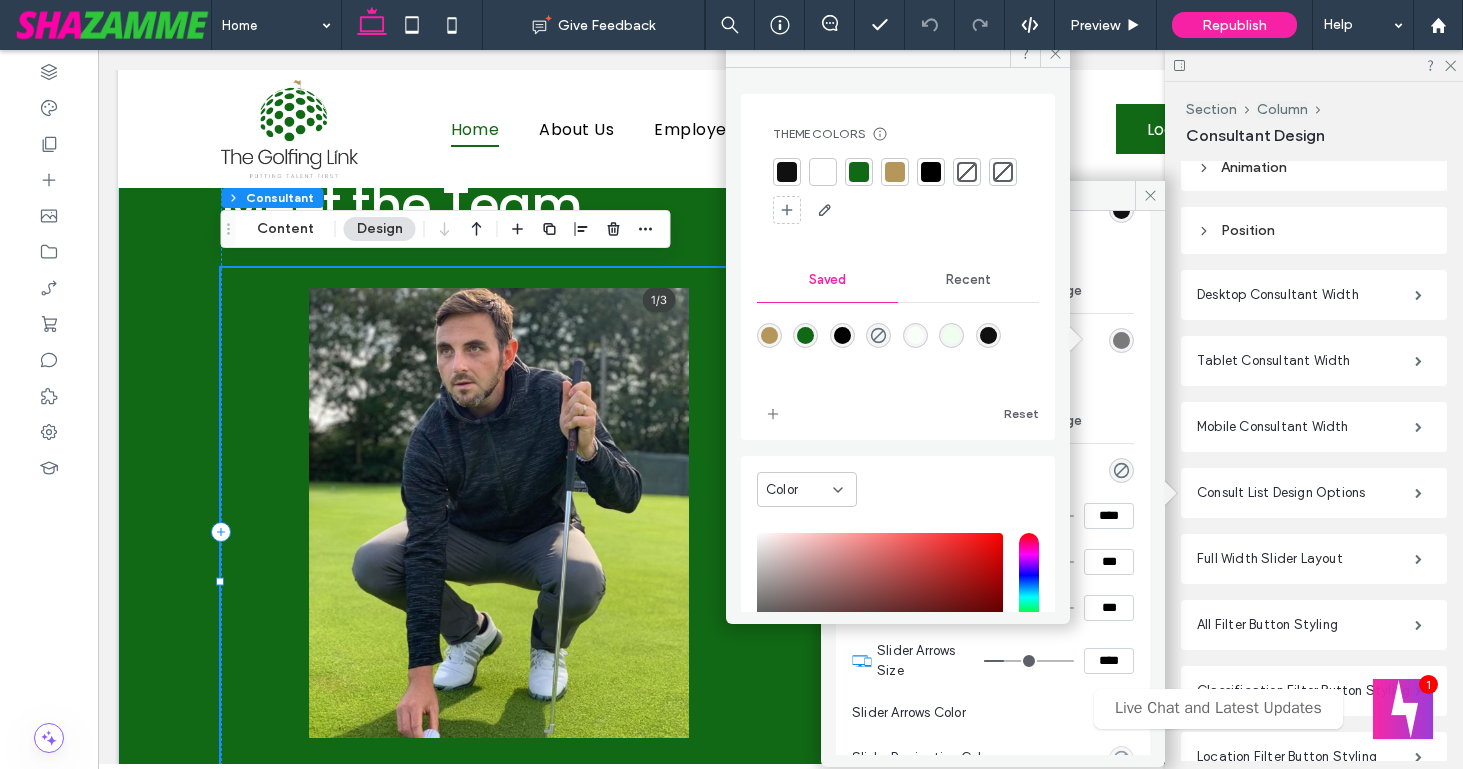 click at bounding box center (967, 172) 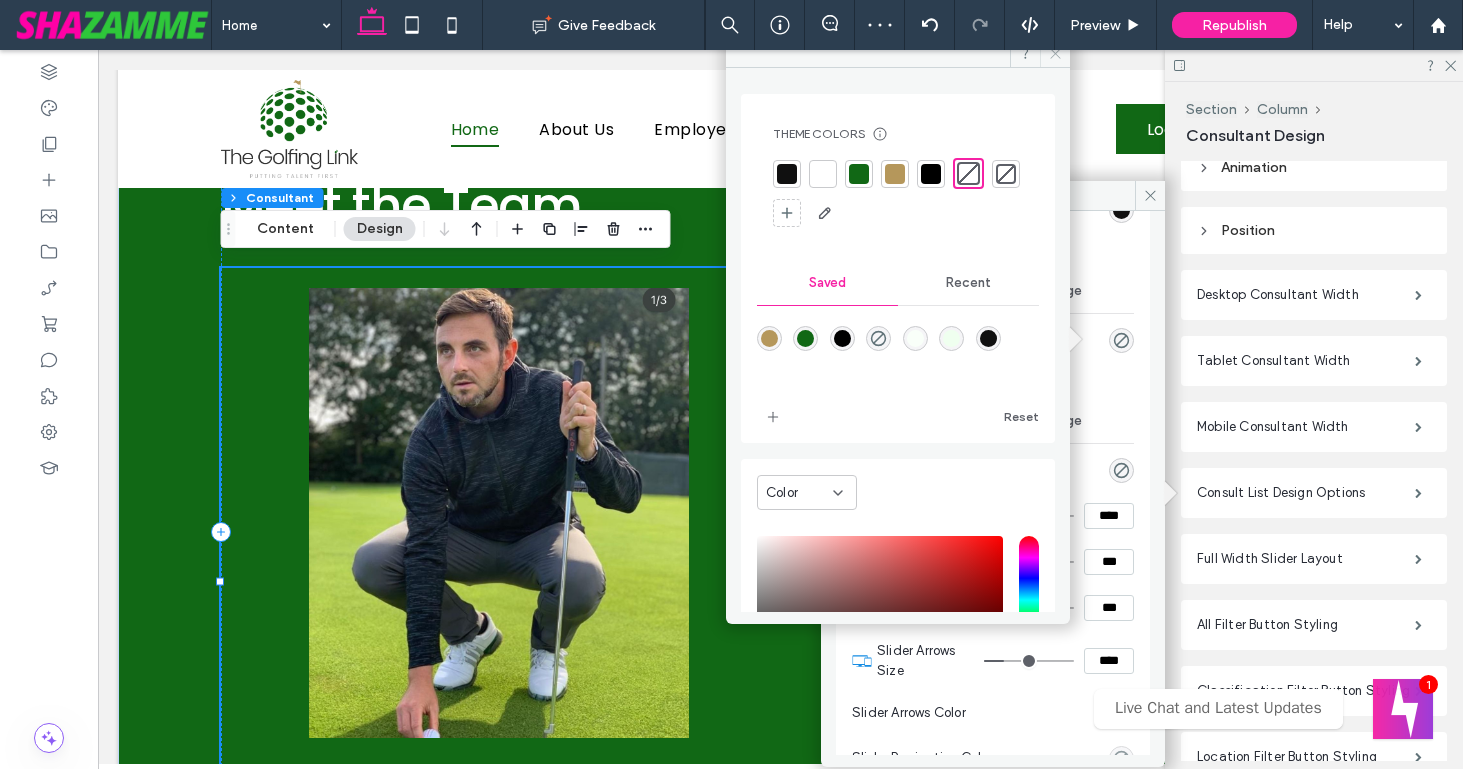 click at bounding box center [1055, 53] 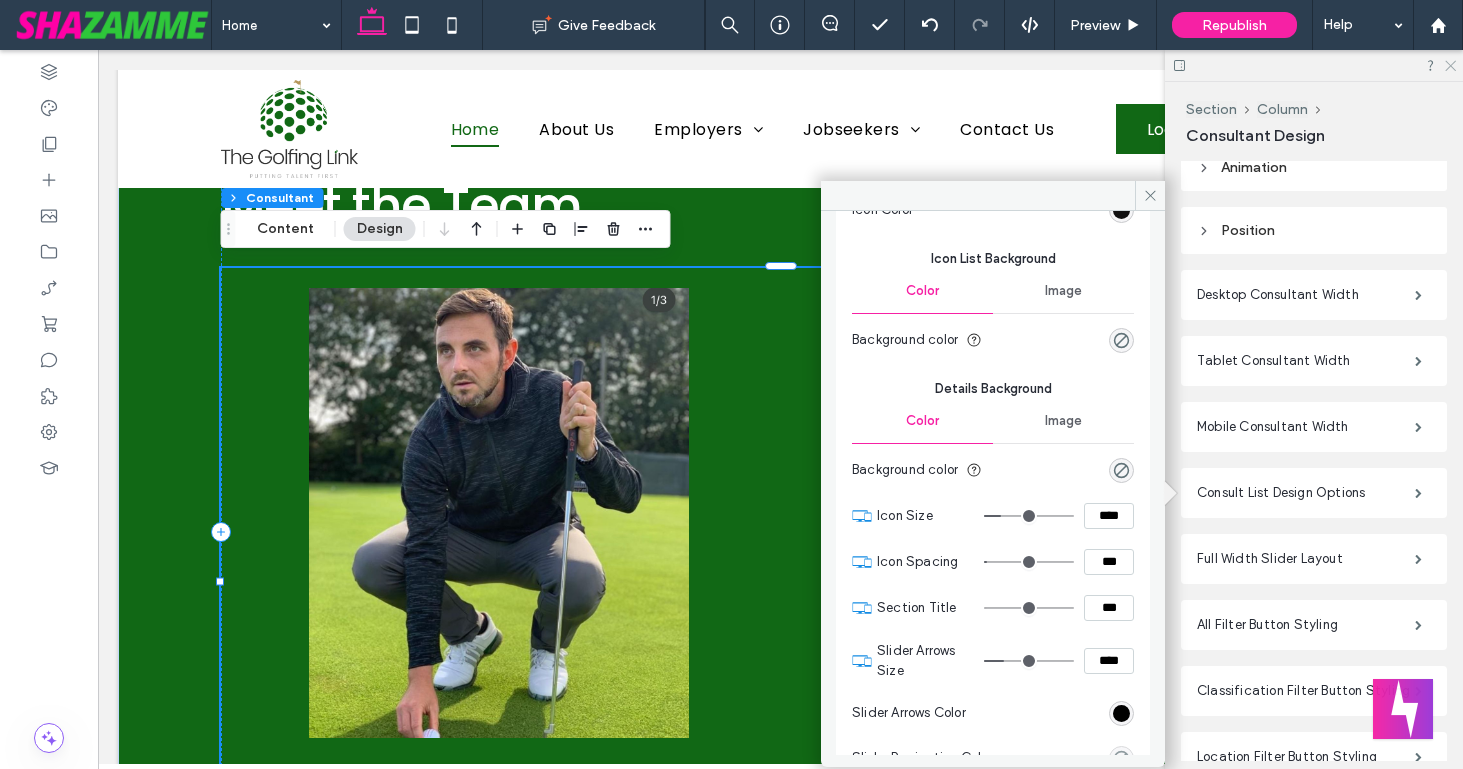 click 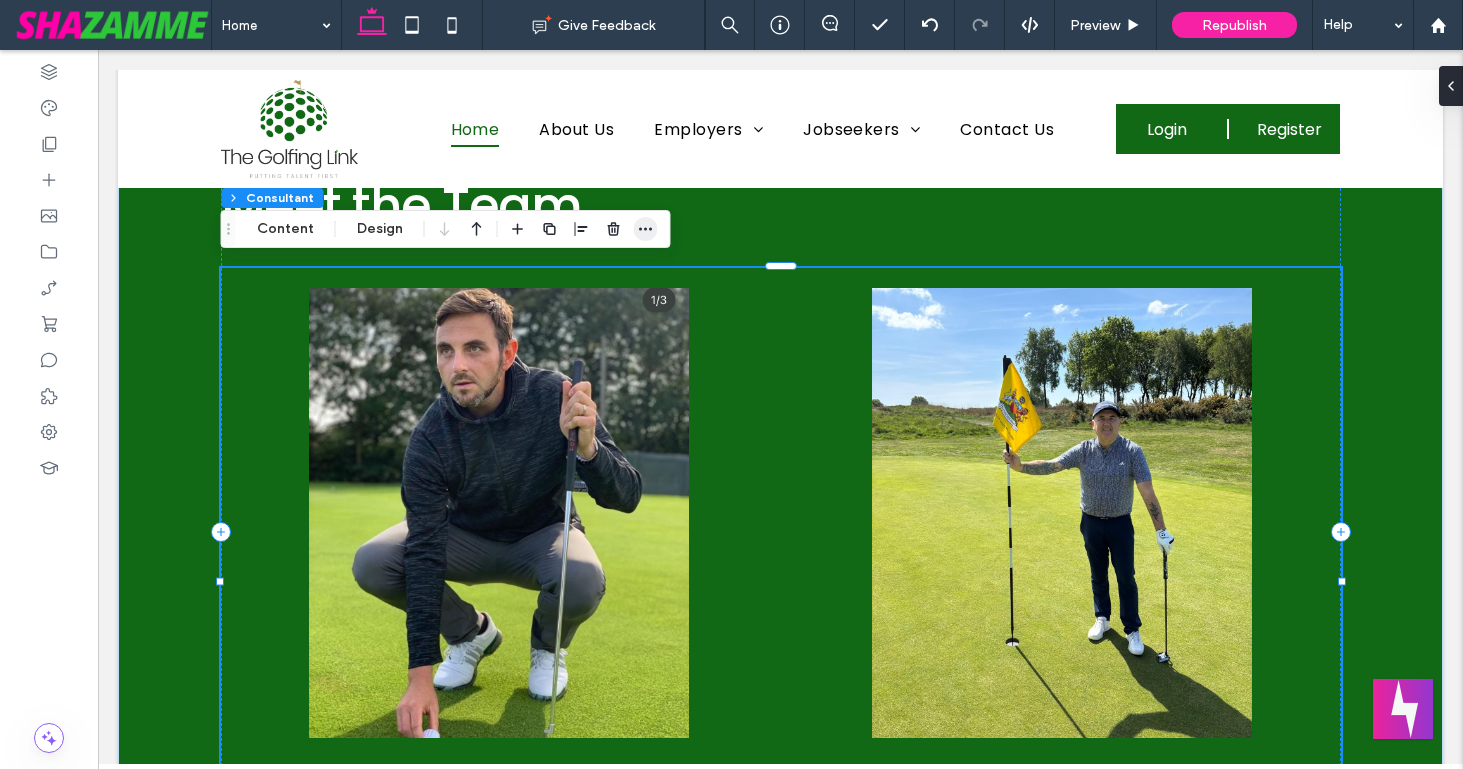 click 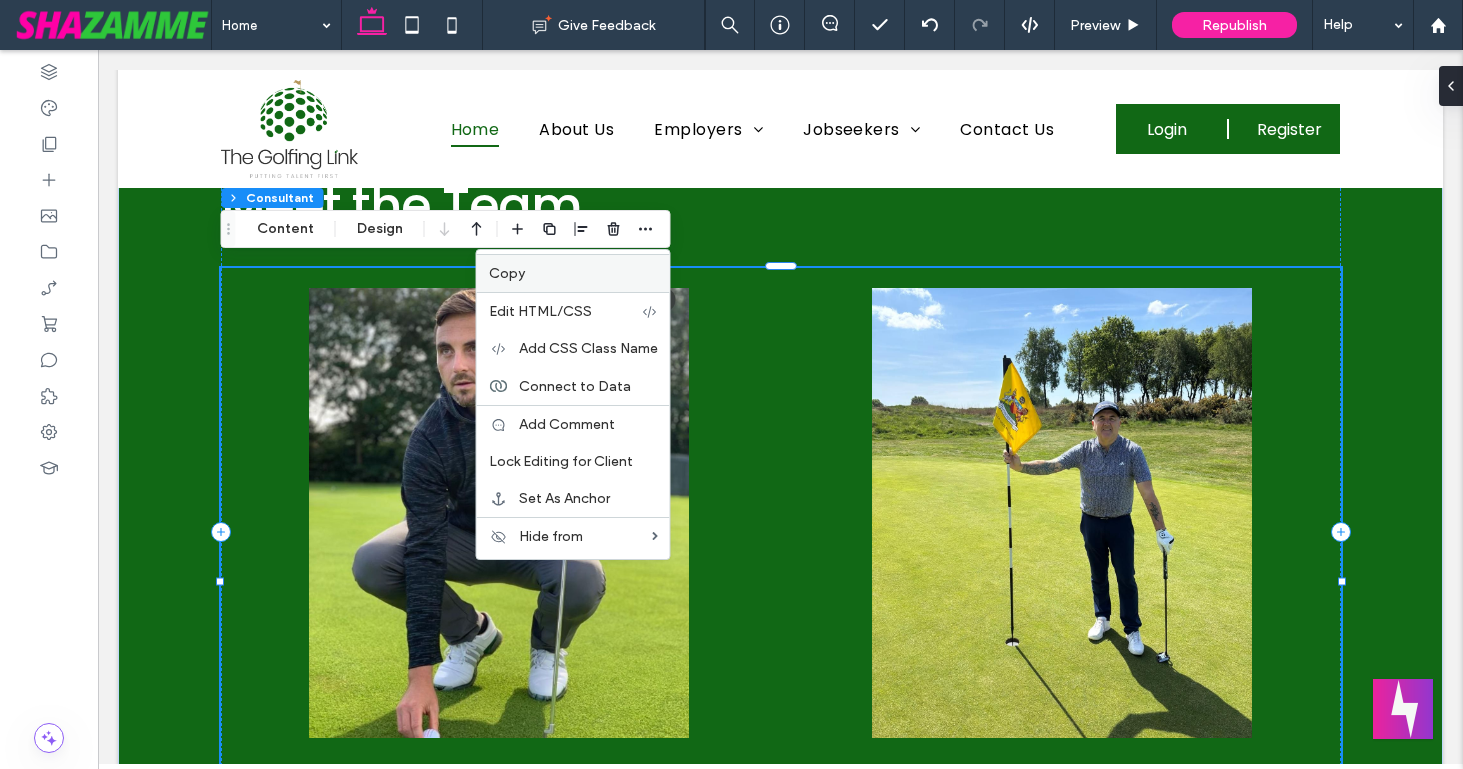 click on "Copy" at bounding box center (573, 273) 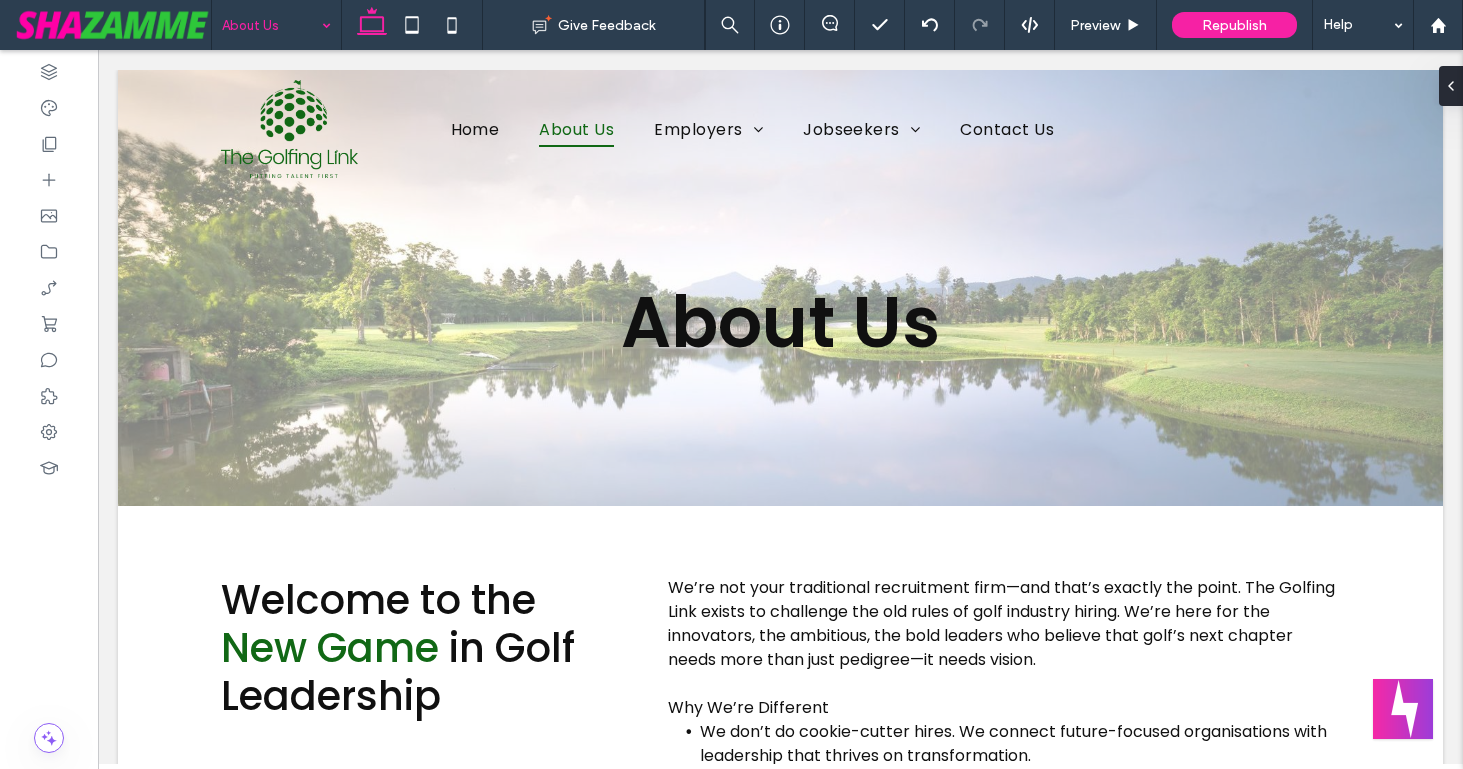 scroll, scrollTop: 0, scrollLeft: 0, axis: both 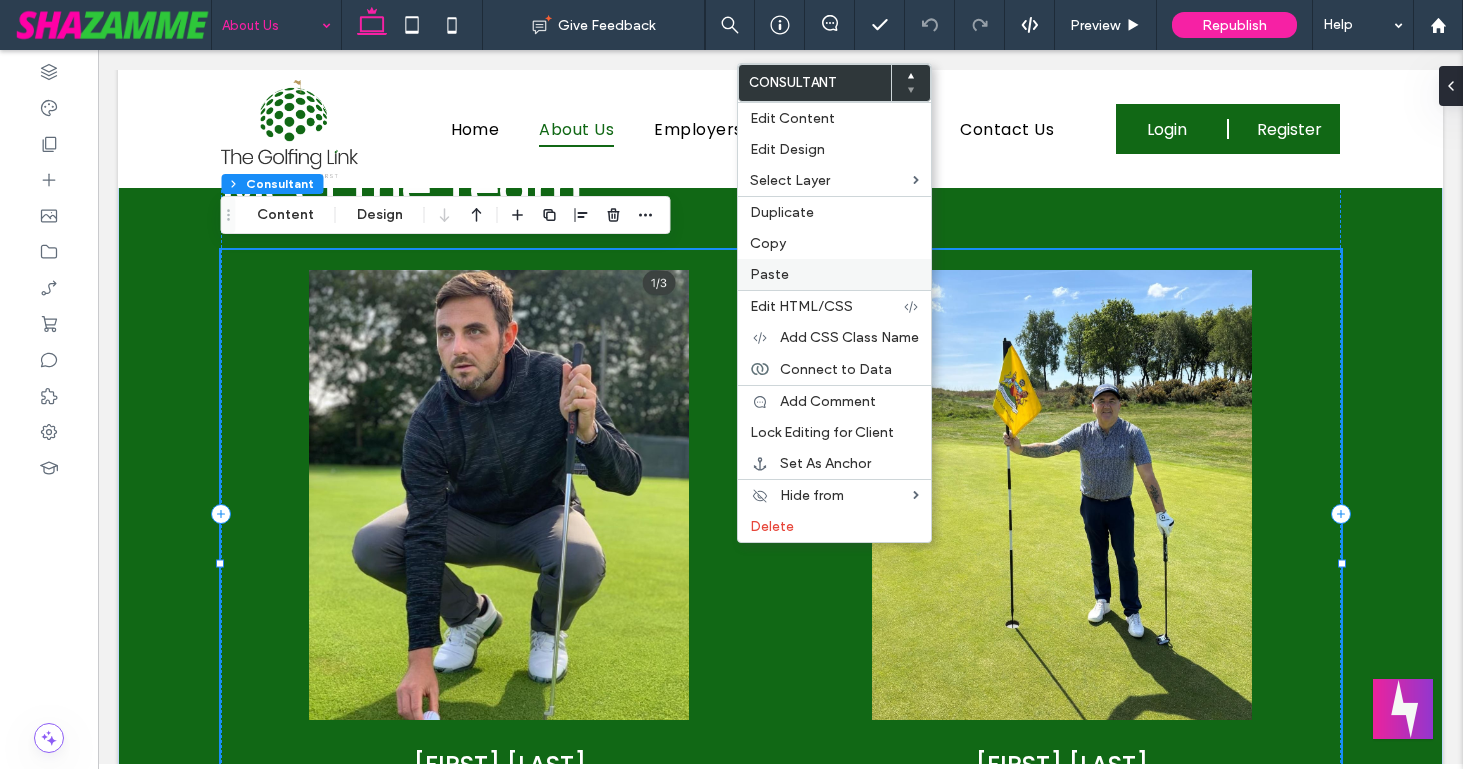 click on "Paste" at bounding box center (834, 274) 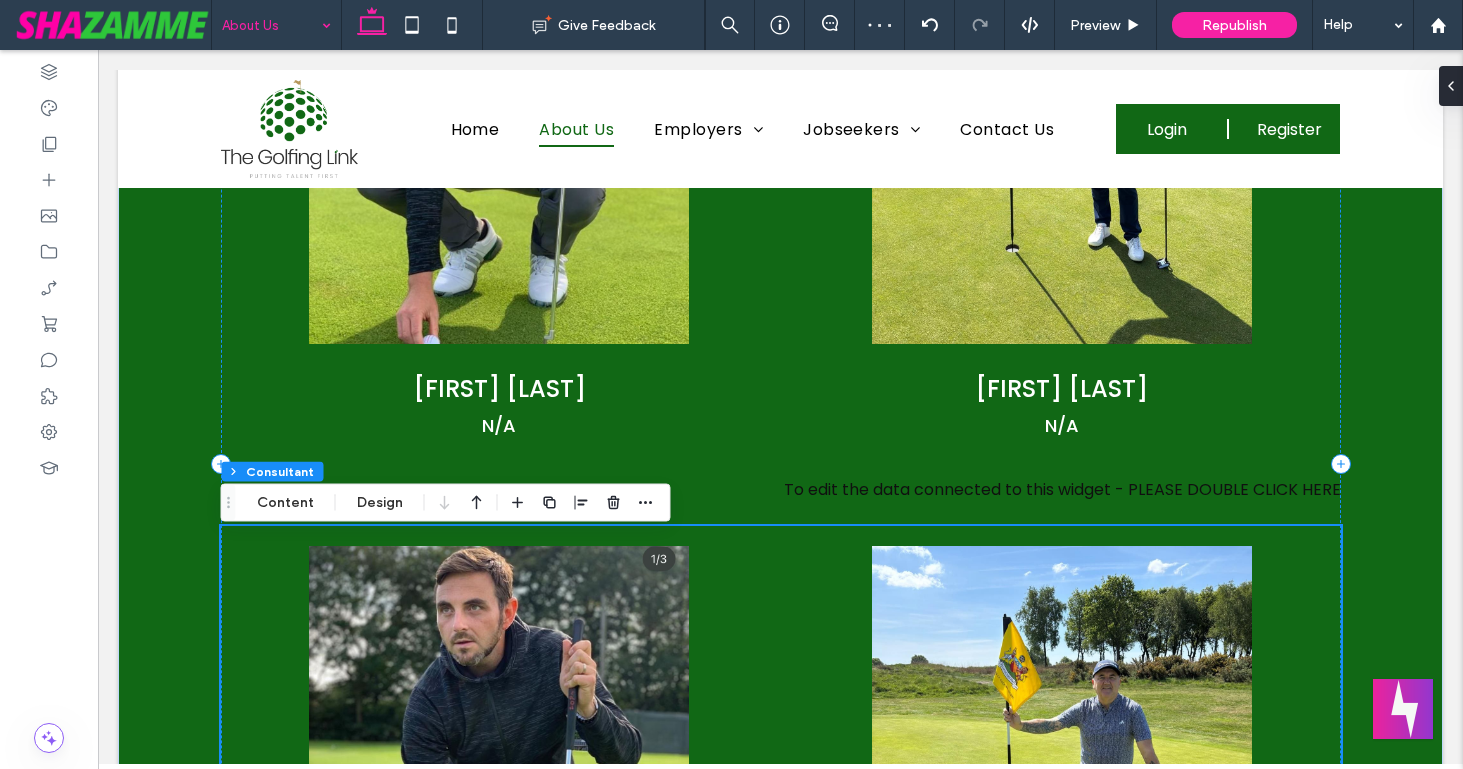 scroll, scrollTop: 2516, scrollLeft: 0, axis: vertical 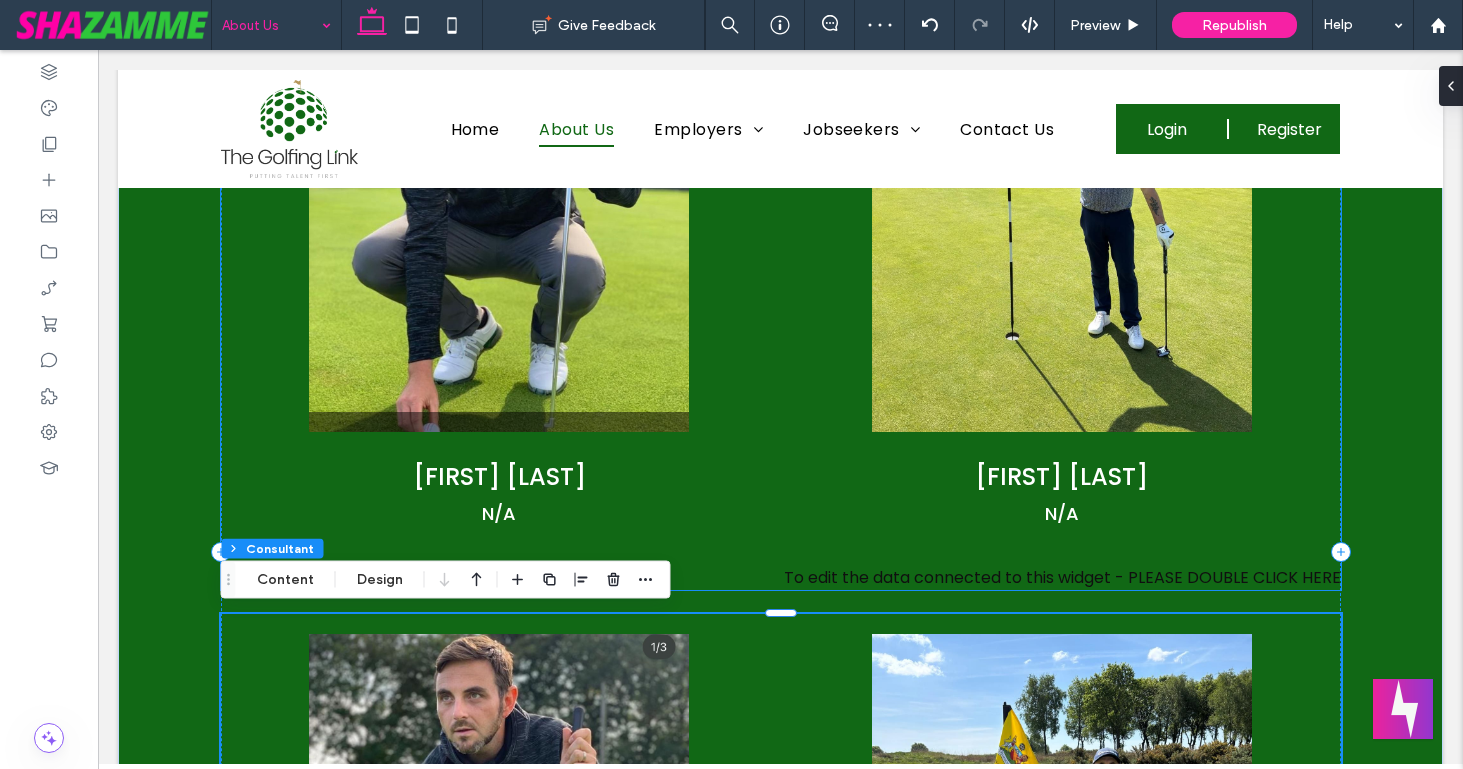click at bounding box center [500, 207] 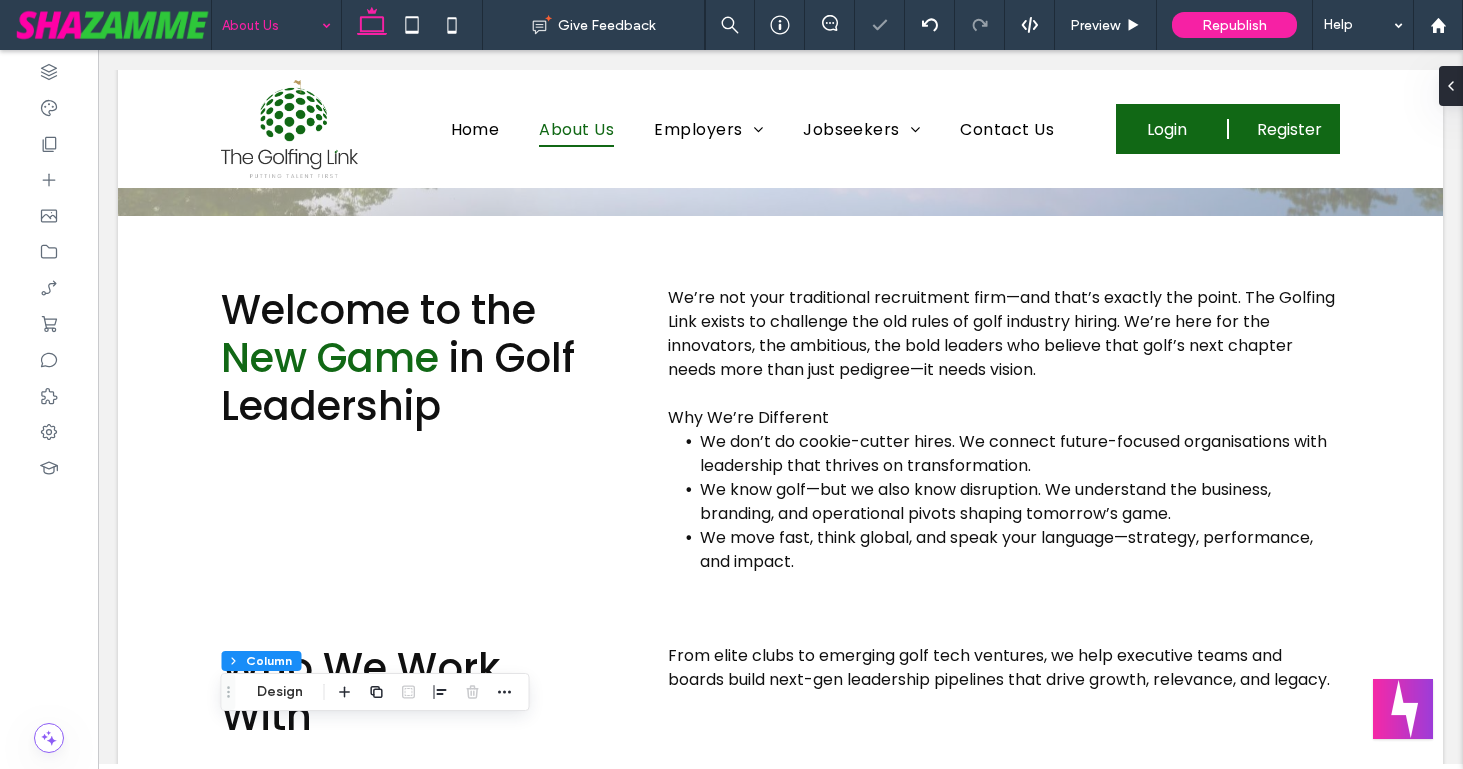 scroll, scrollTop: 0, scrollLeft: 0, axis: both 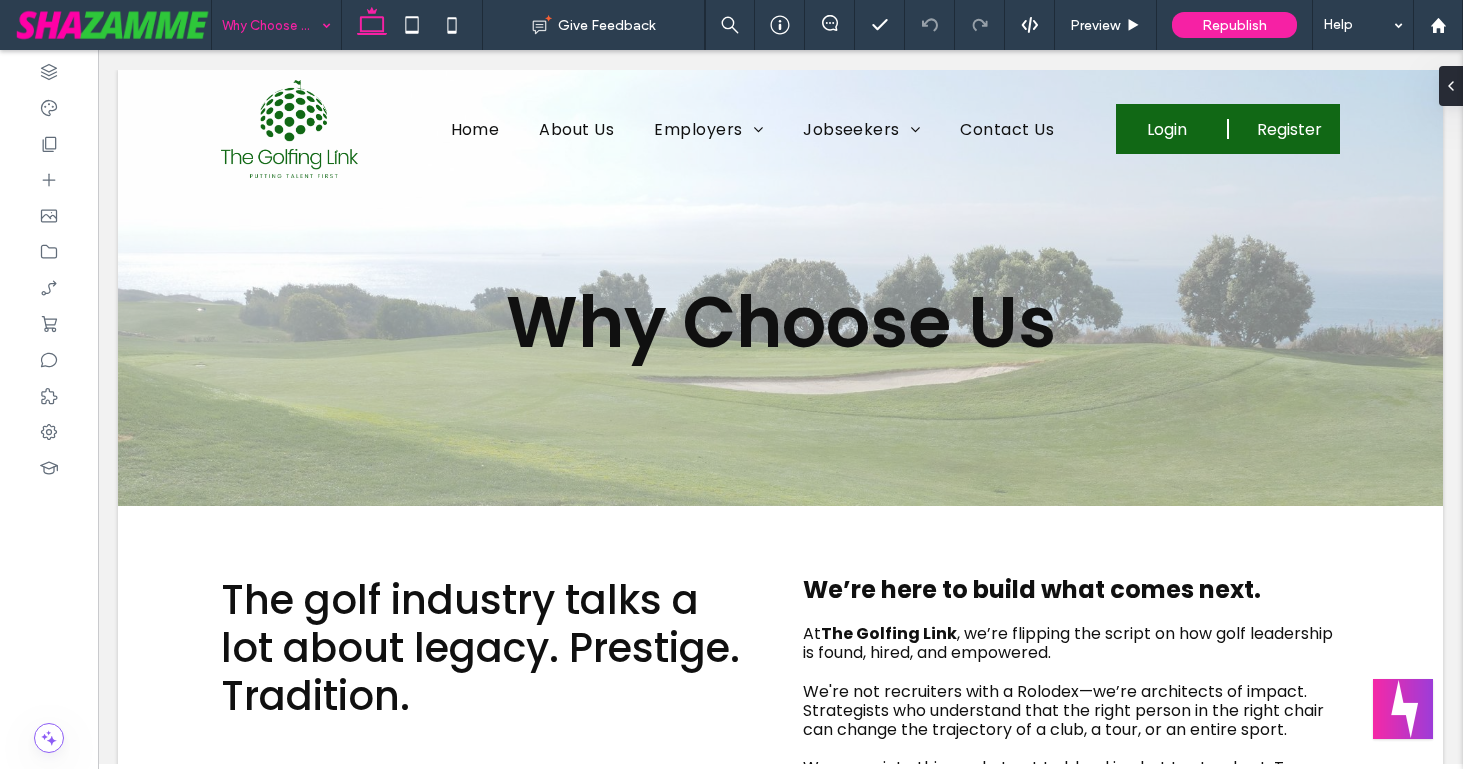 click at bounding box center (271, 25) 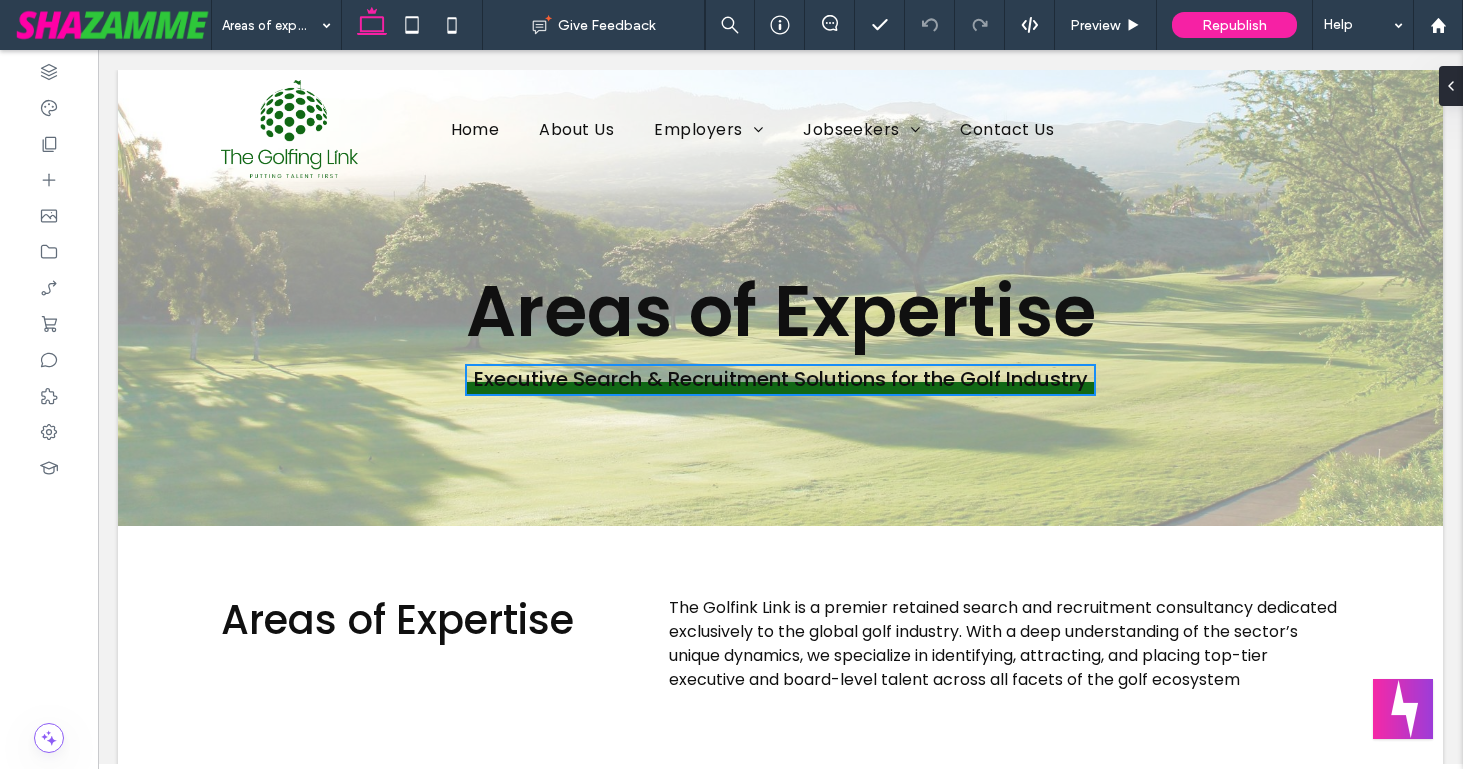 scroll, scrollTop: 0, scrollLeft: 0, axis: both 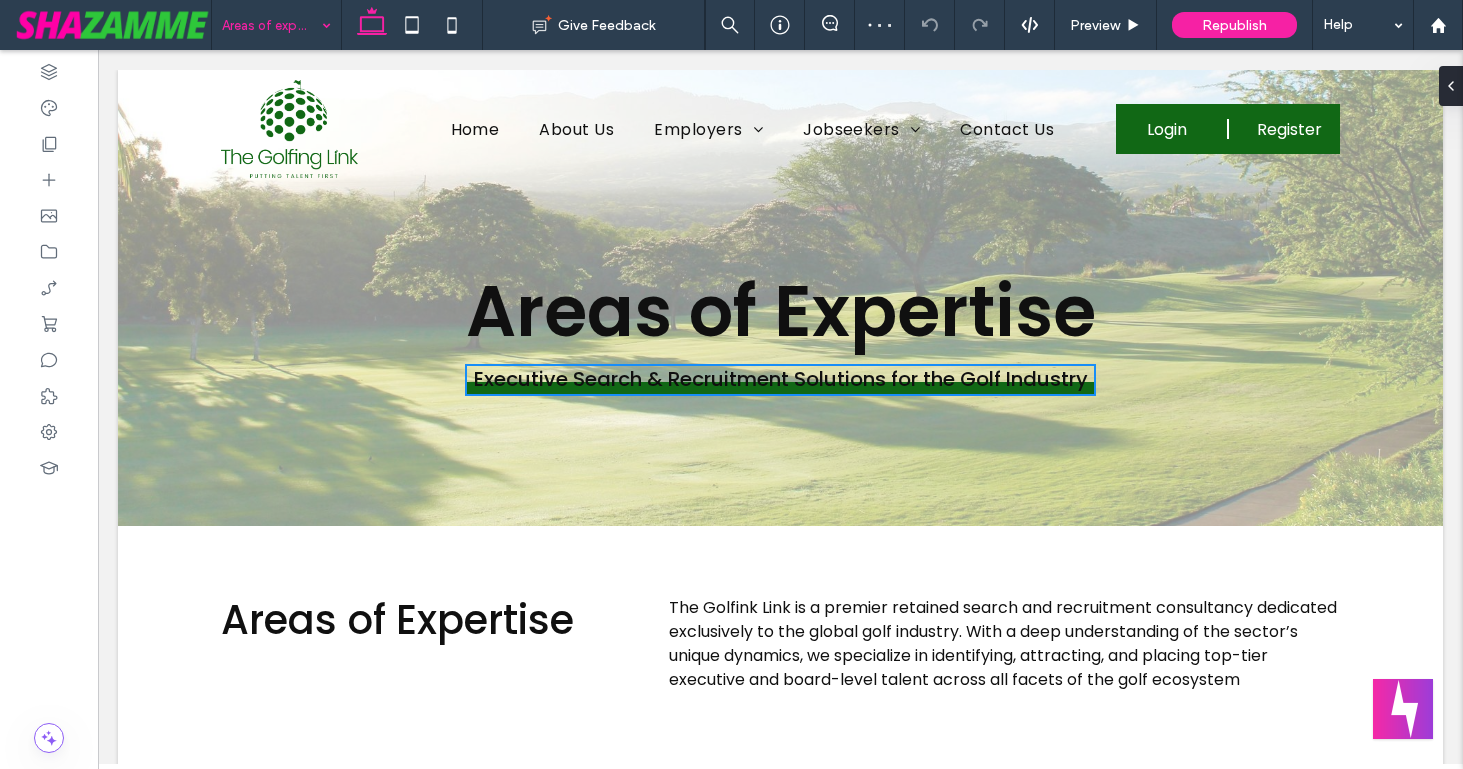 click at bounding box center [271, 25] 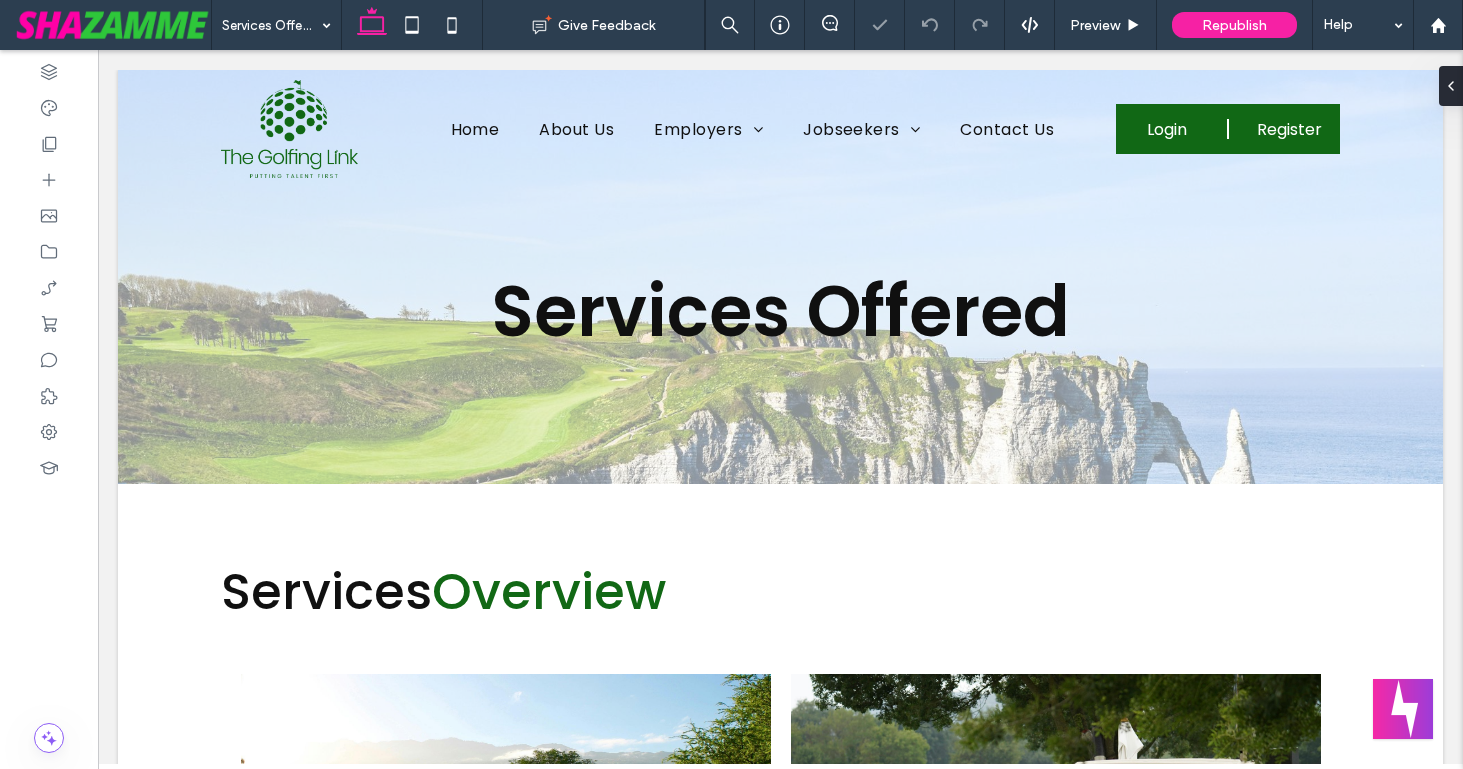 scroll, scrollTop: 0, scrollLeft: 0, axis: both 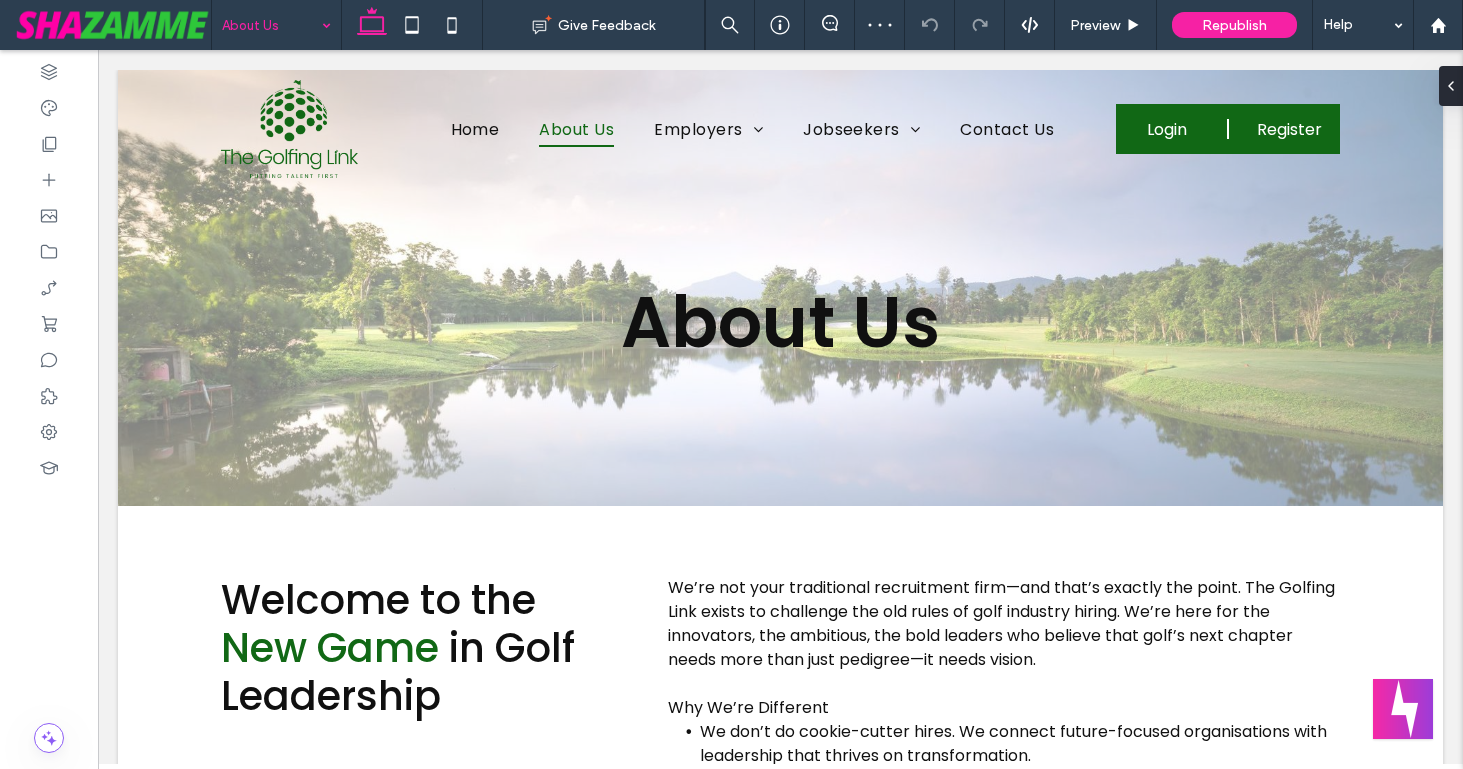 click at bounding box center [271, 25] 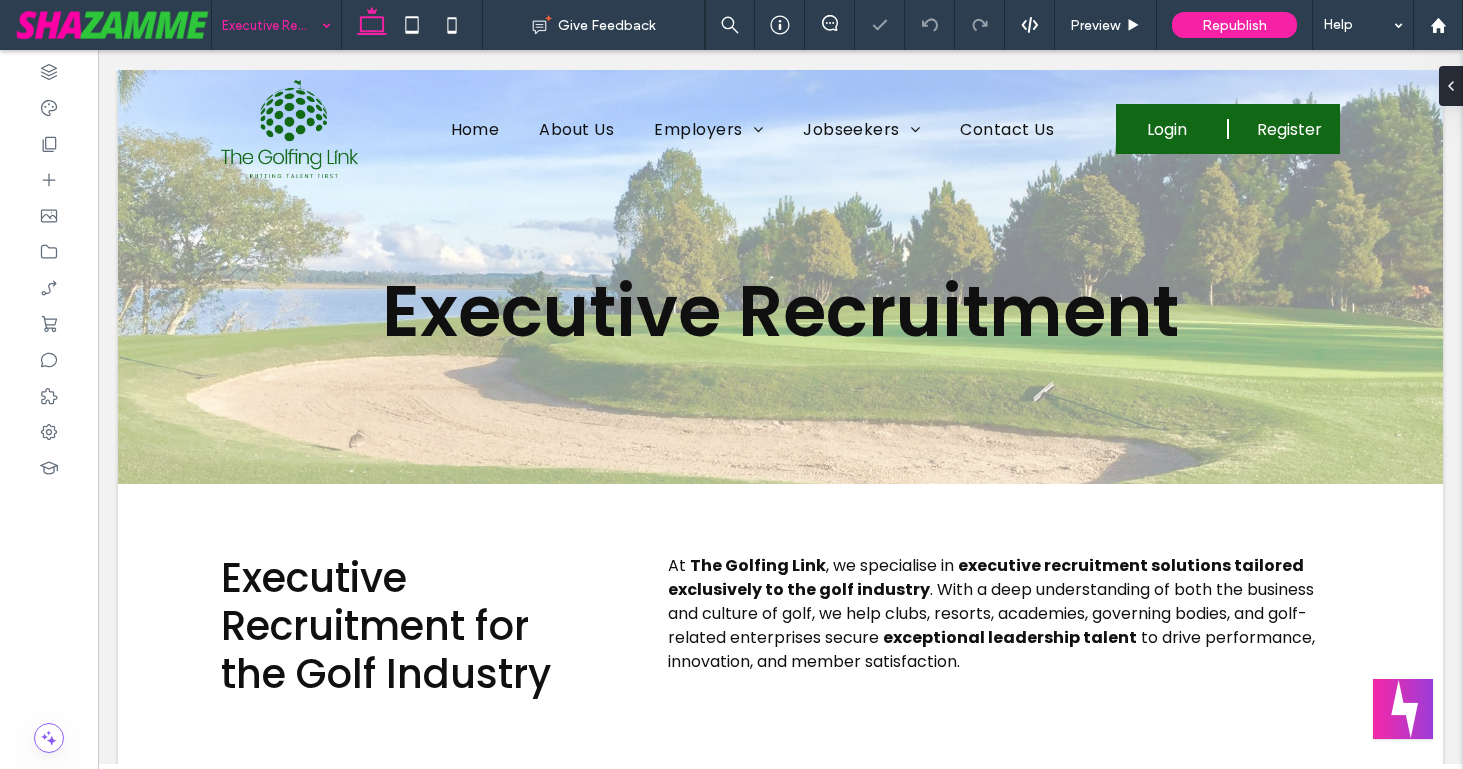 scroll, scrollTop: 0, scrollLeft: 0, axis: both 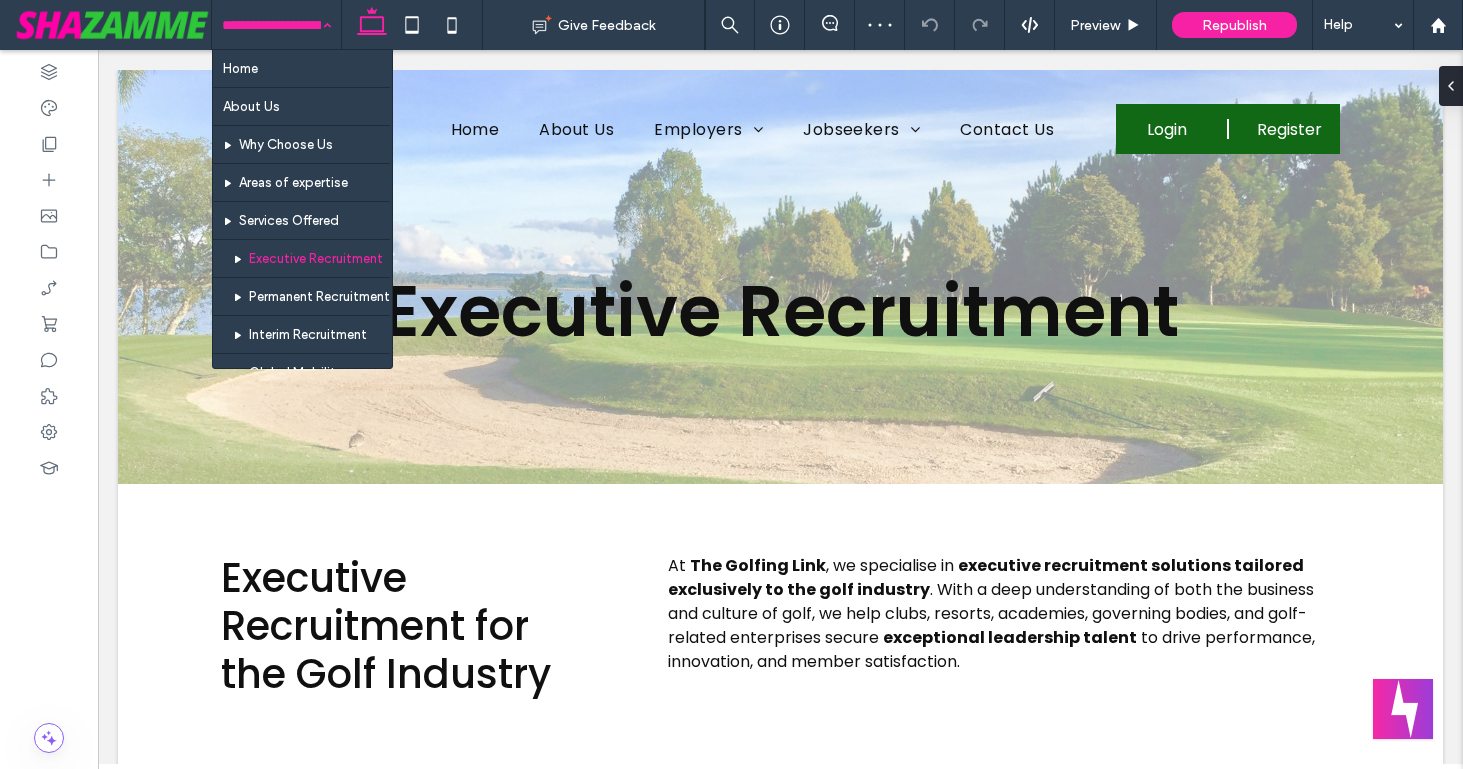 click at bounding box center (271, 25) 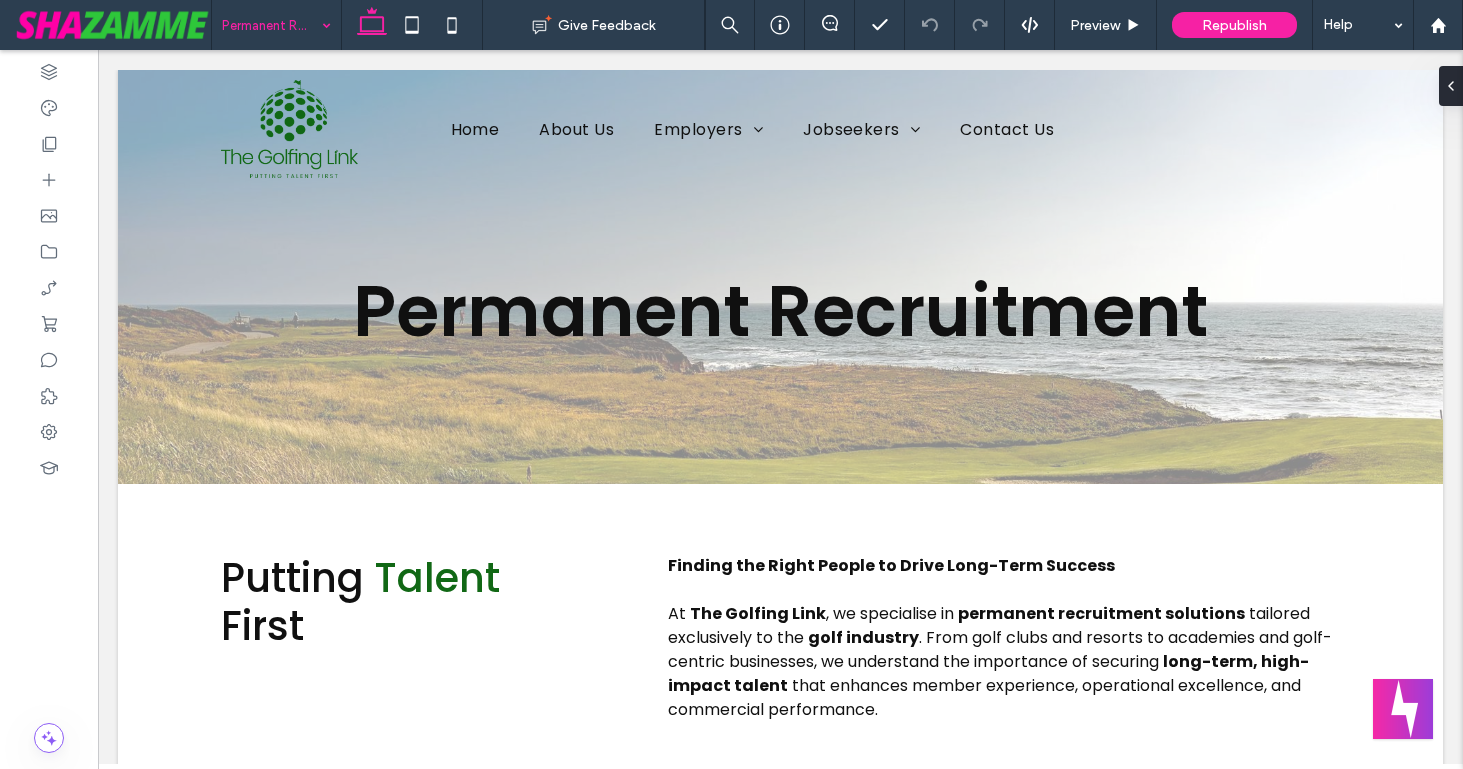 scroll, scrollTop: 0, scrollLeft: 0, axis: both 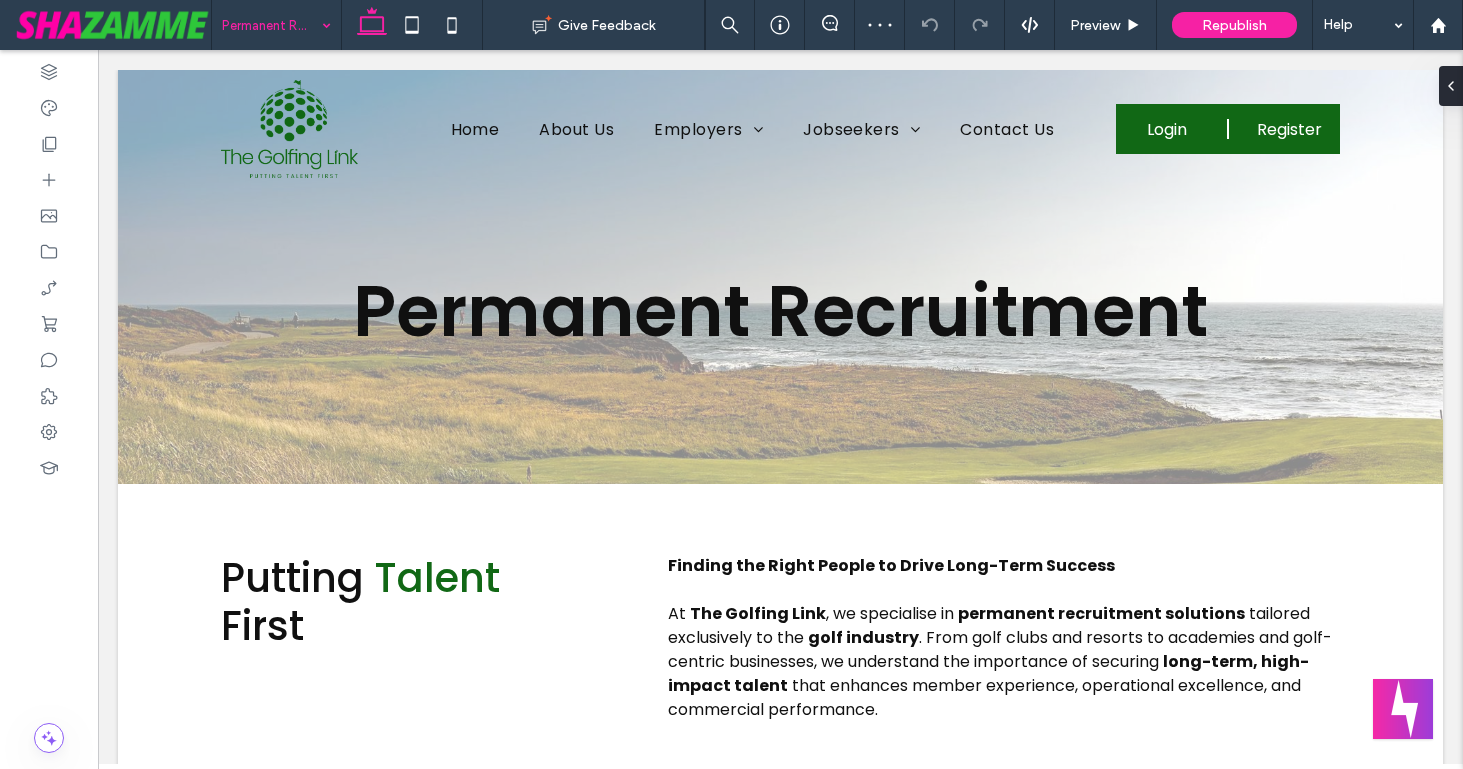 click at bounding box center (271, 25) 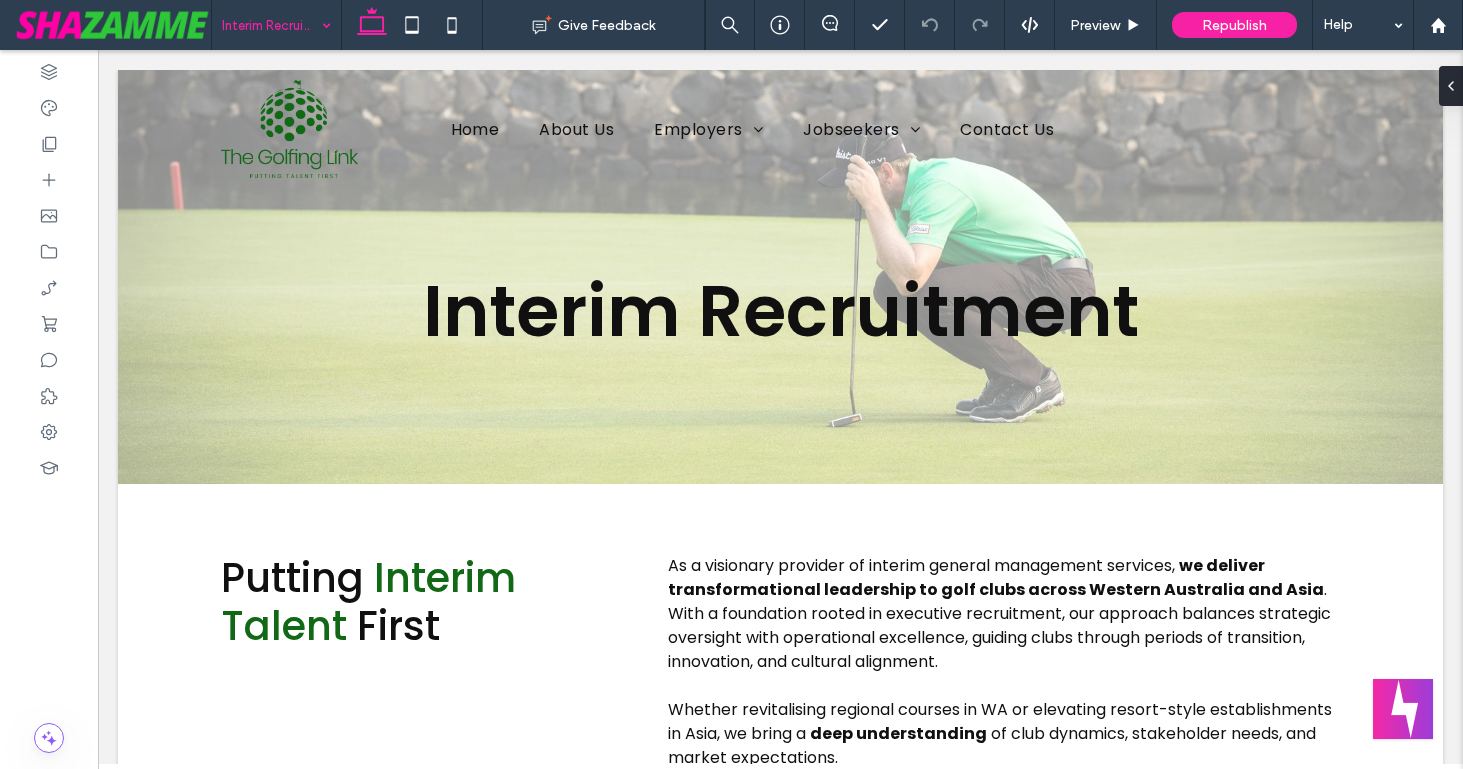 scroll, scrollTop: 0, scrollLeft: 0, axis: both 